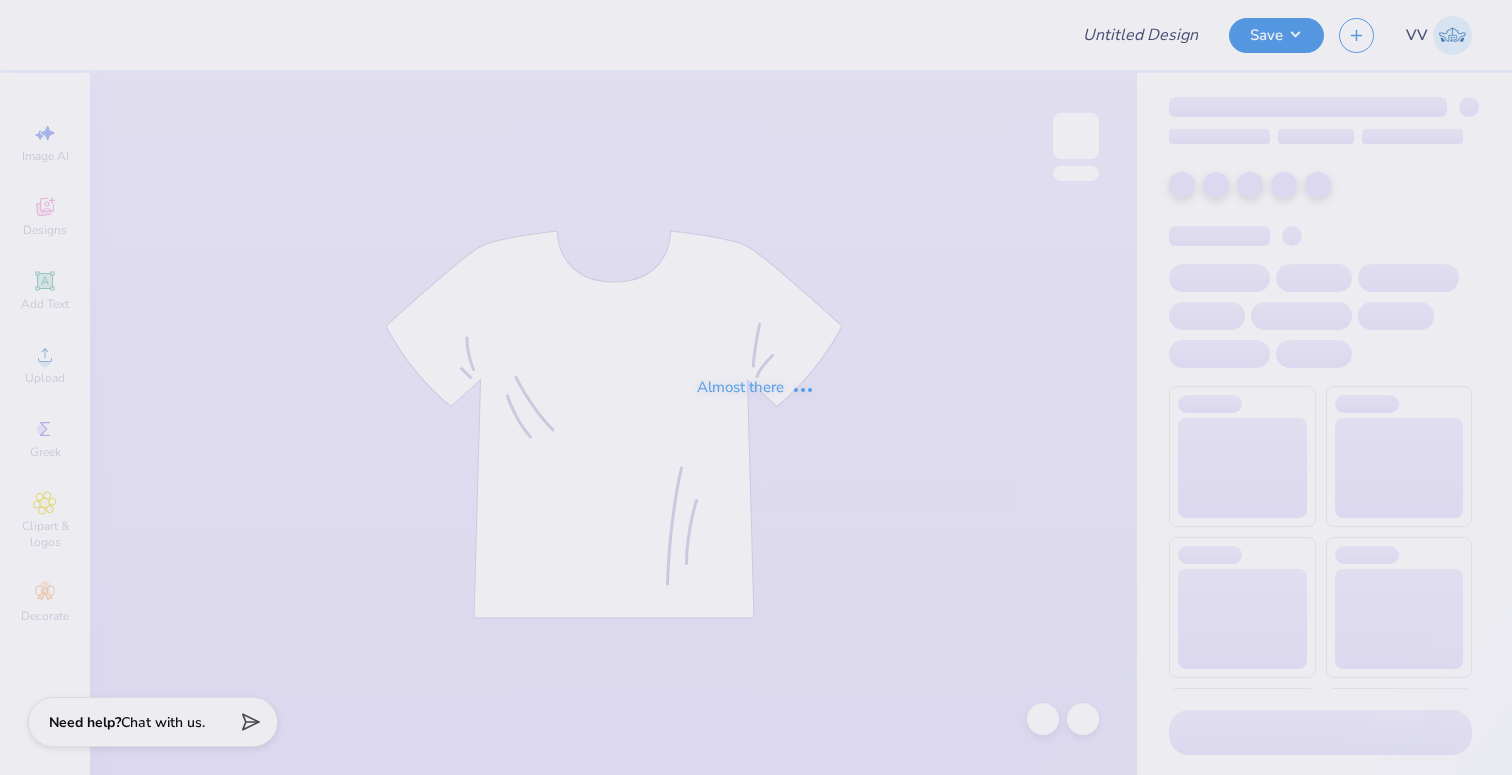 type on "Kappa Kappa Gamma Bid Day" 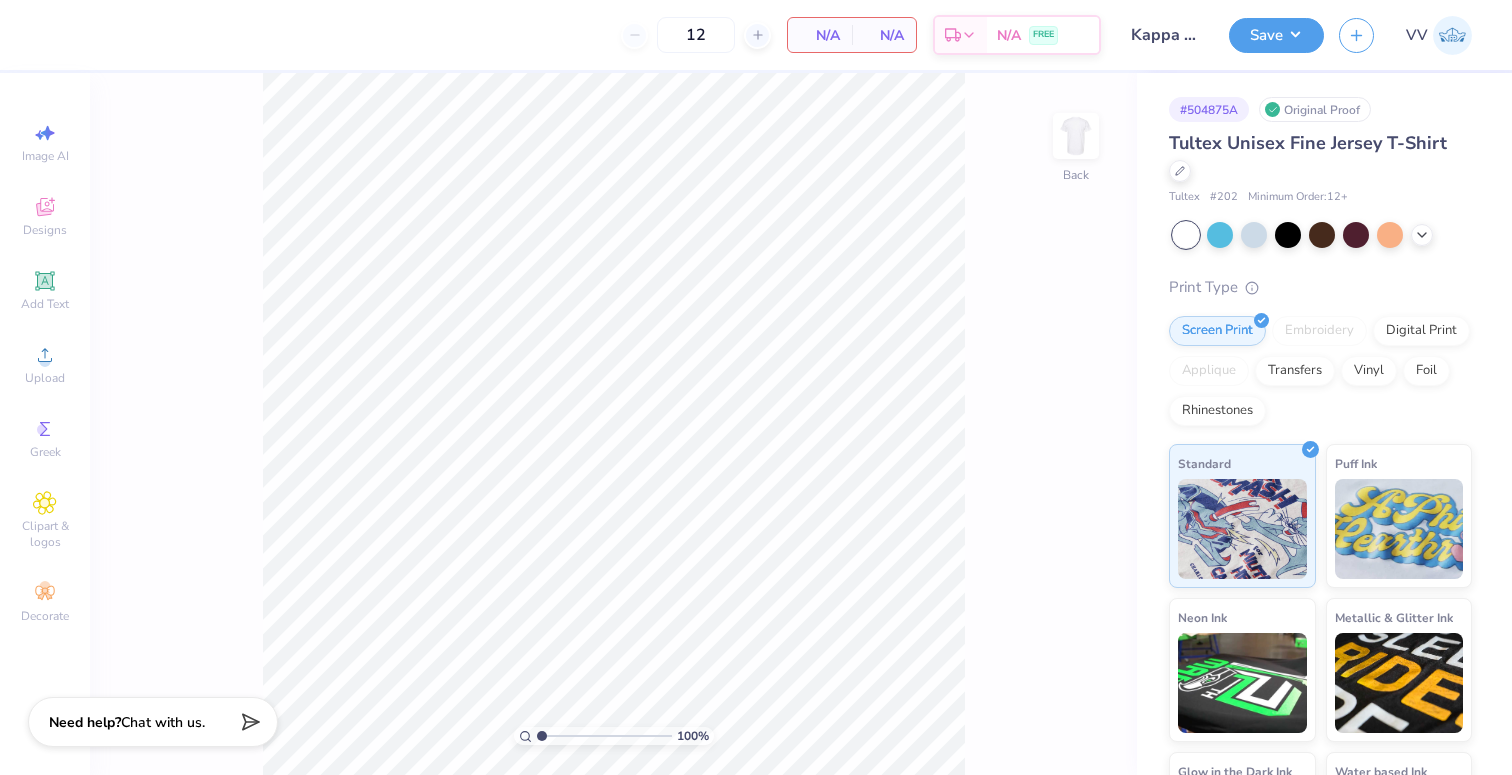 scroll, scrollTop: 0, scrollLeft: 0, axis: both 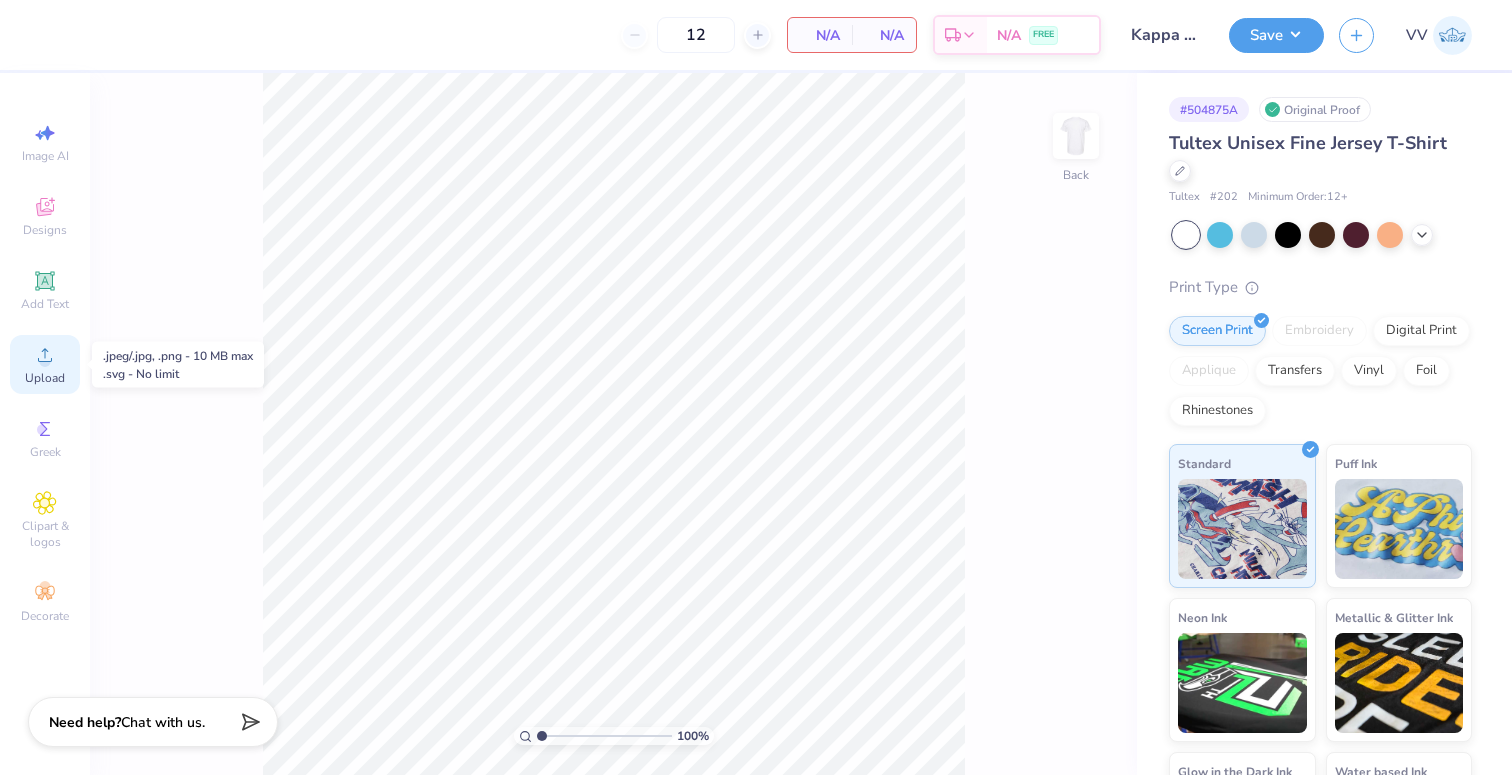 click 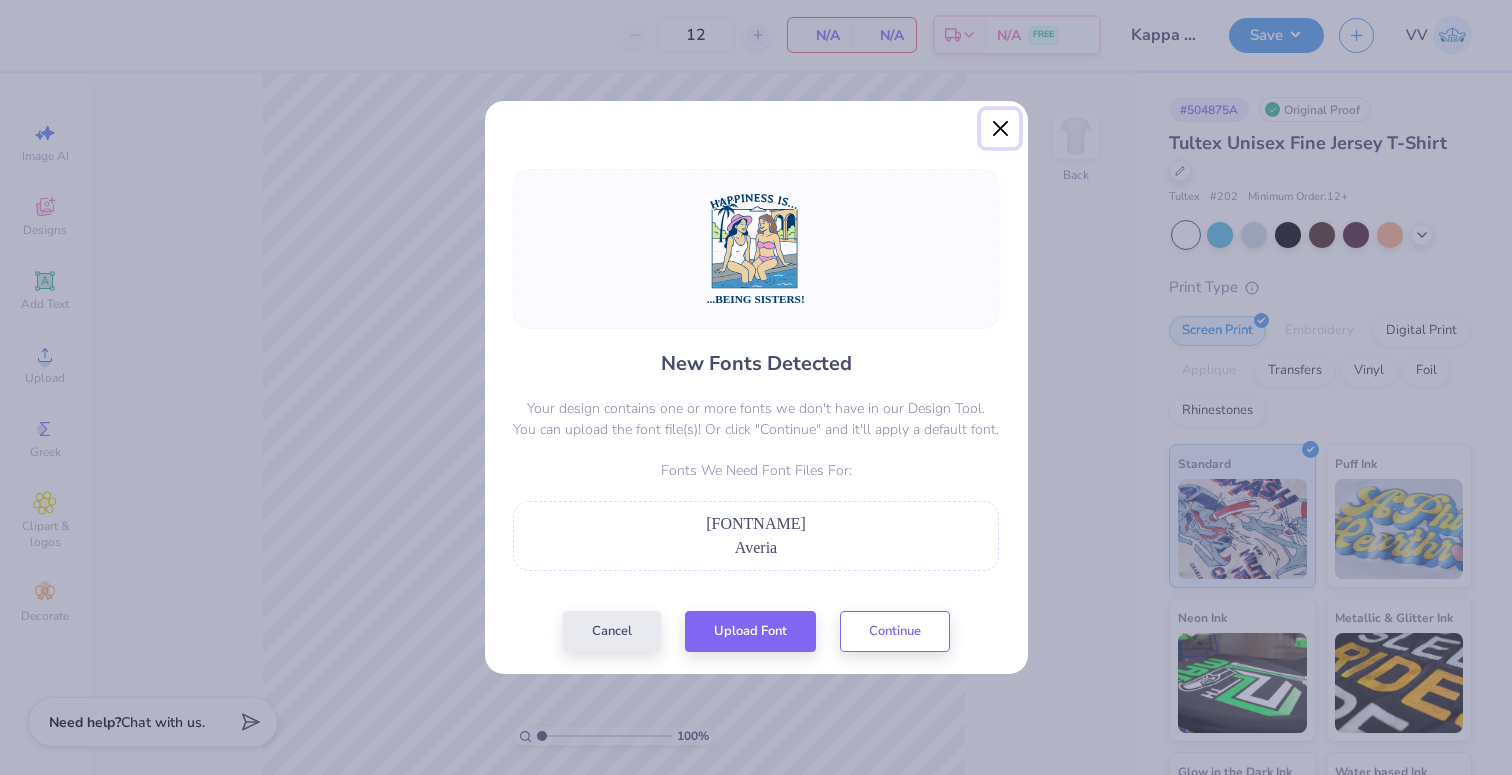 click at bounding box center [1000, 129] 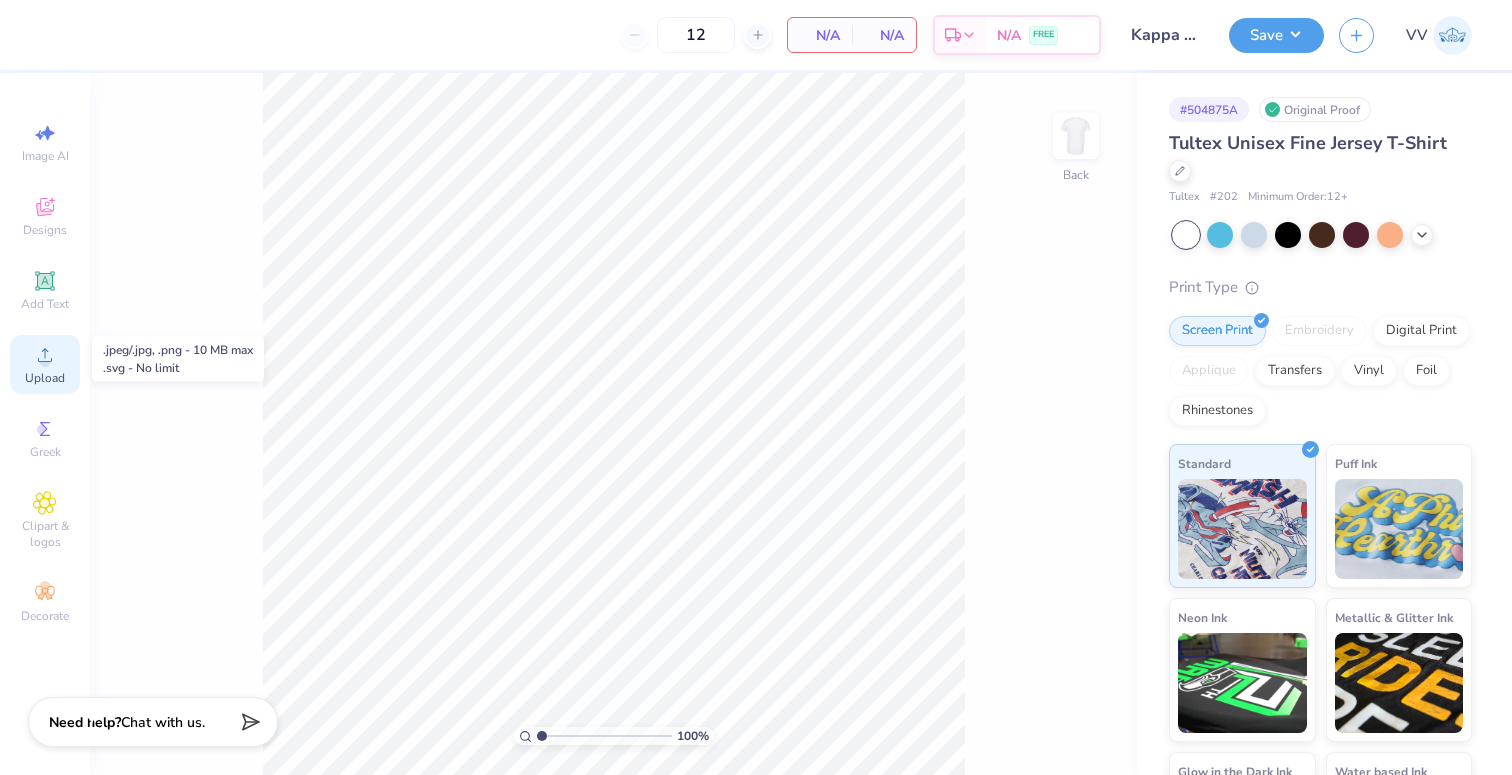 click 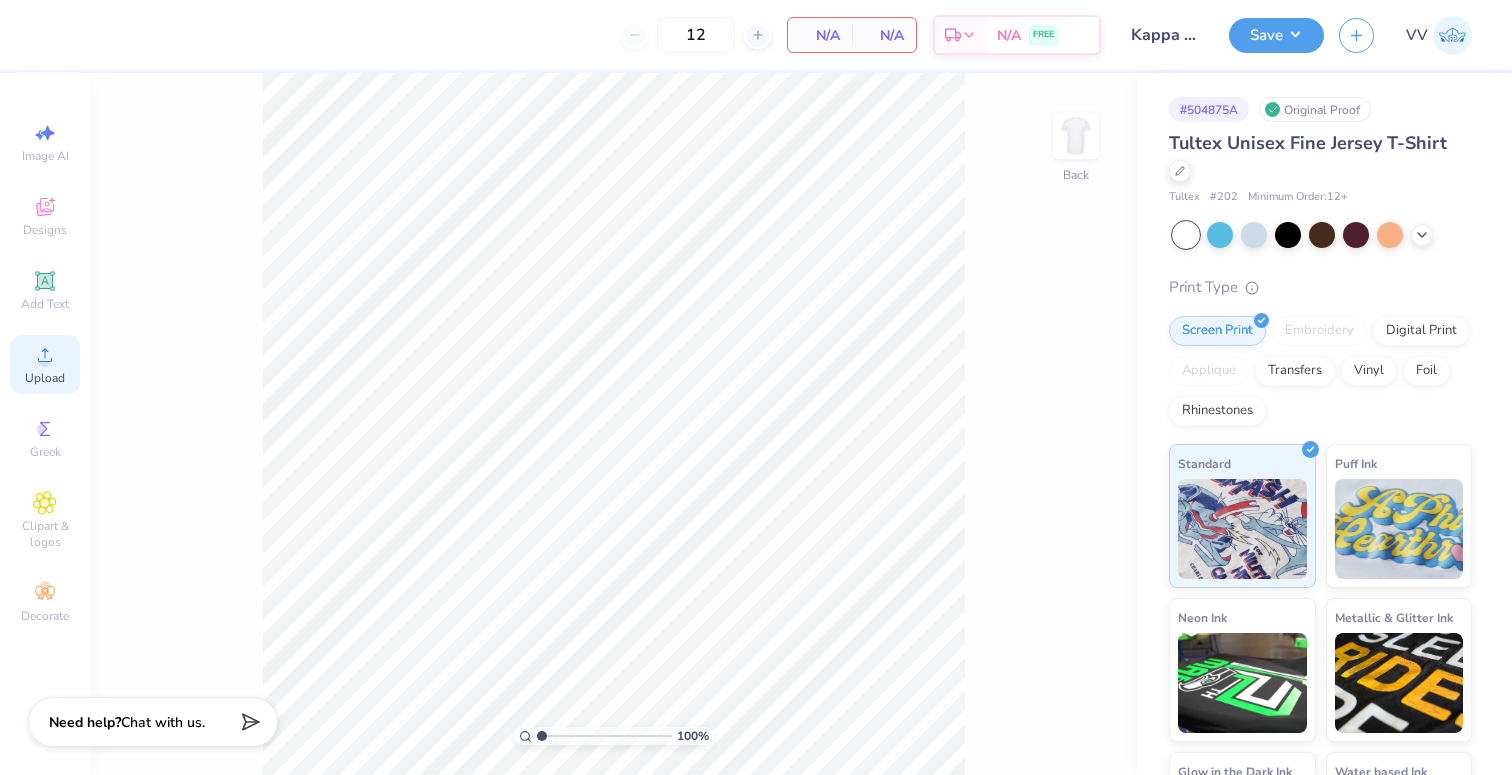 click 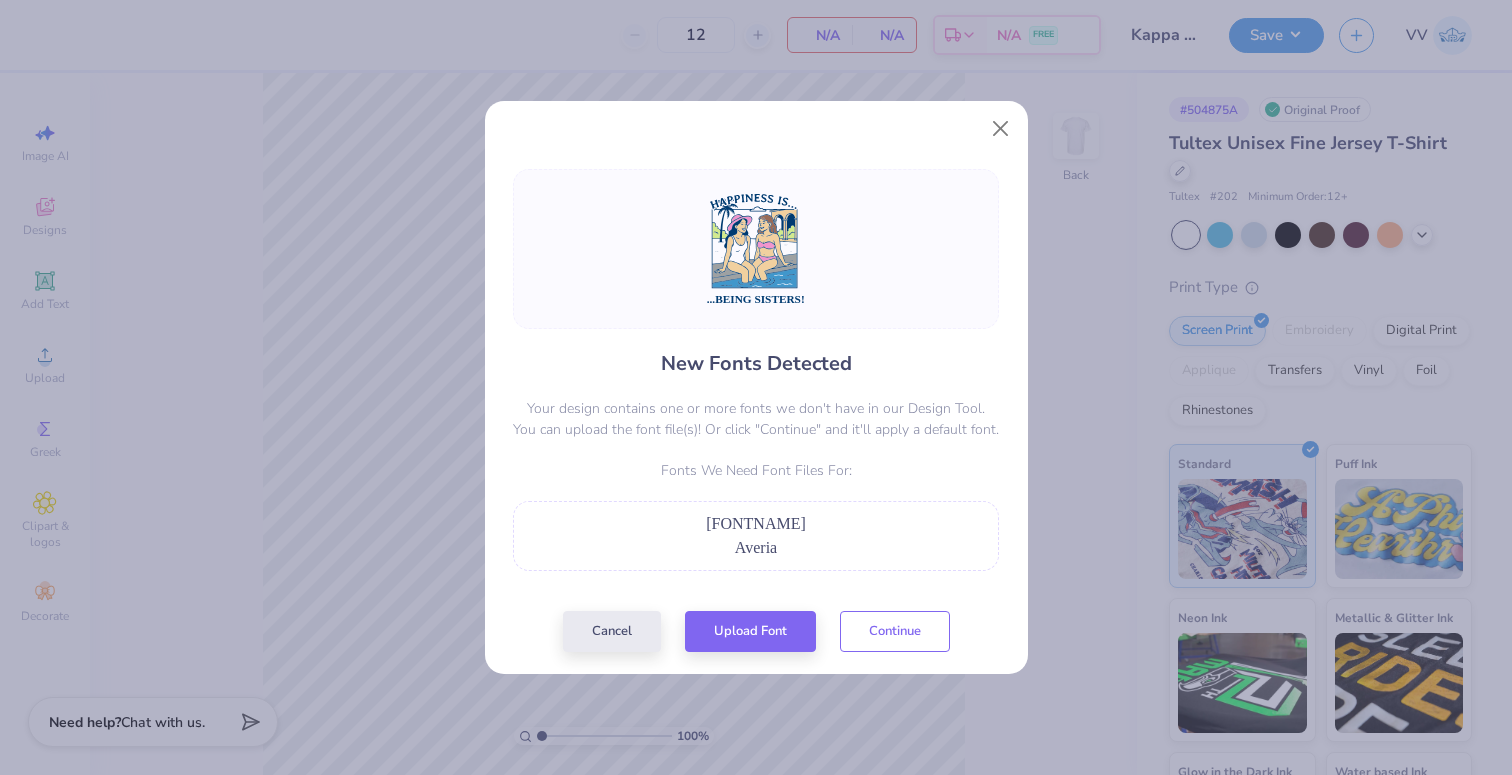drag, startPoint x: 867, startPoint y: 623, endPoint x: 742, endPoint y: 656, distance: 129.28264 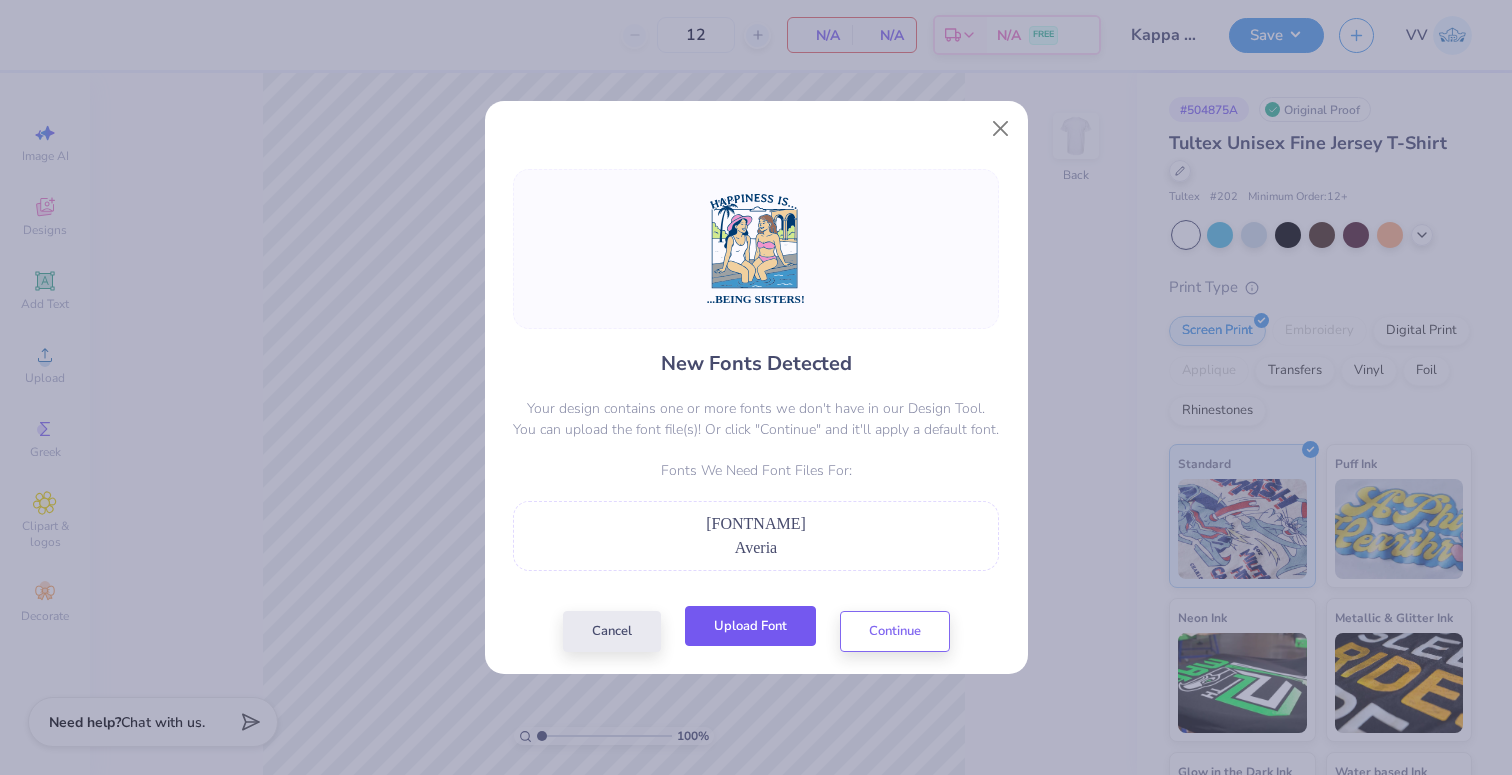 click on "Upload Font" at bounding box center (750, 626) 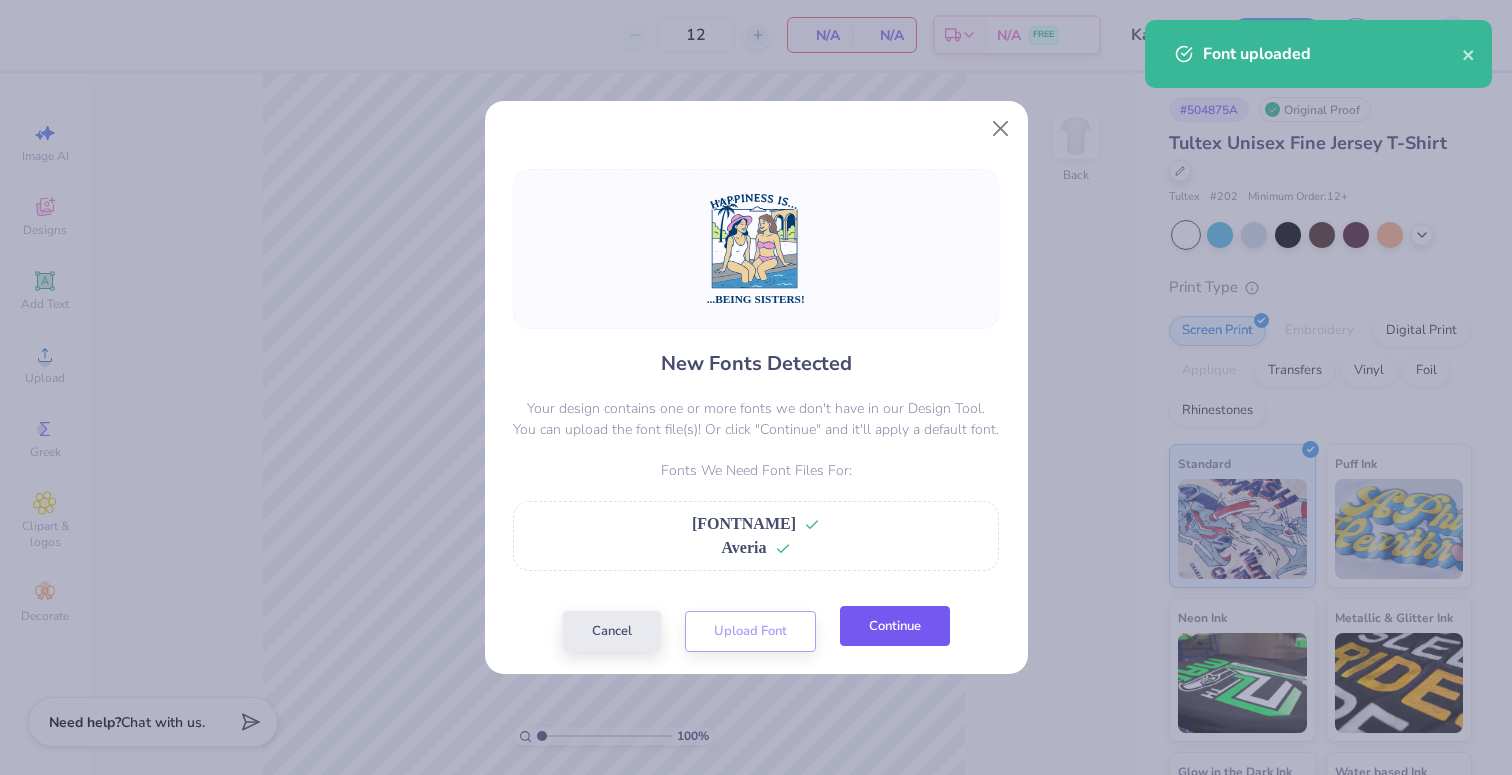 click on "Continue" at bounding box center (895, 626) 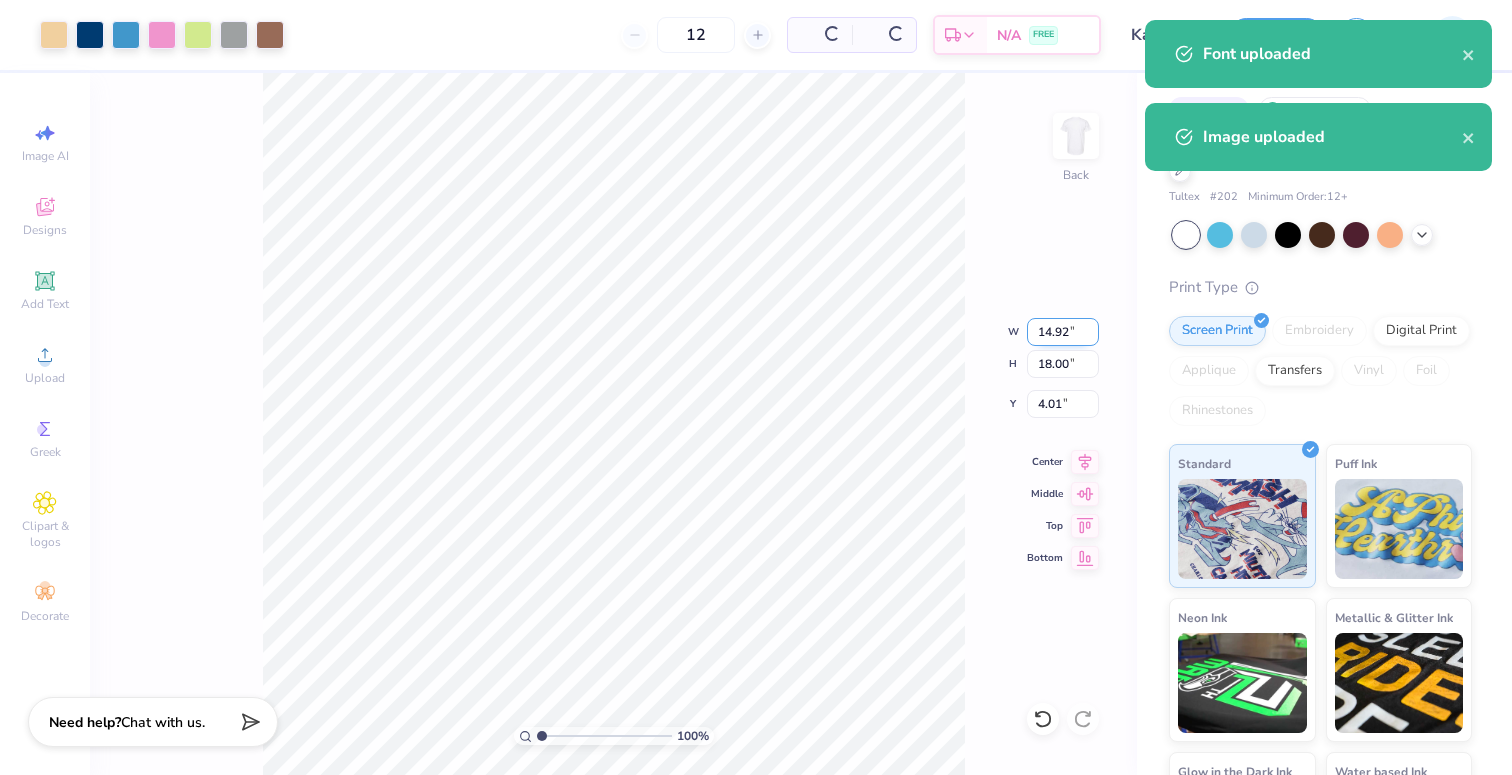 click on "14.92" at bounding box center [1063, 332] 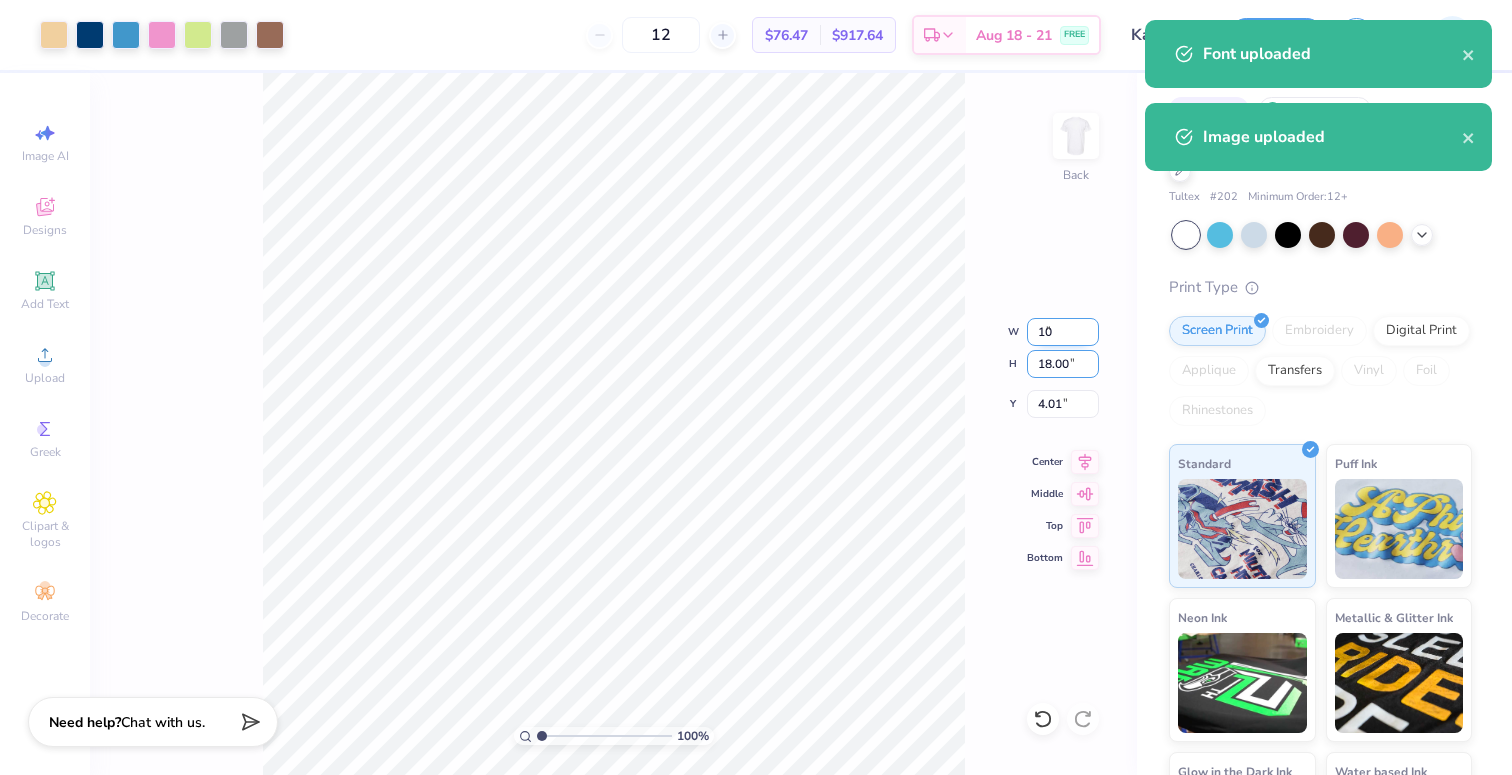 type on "10.00" 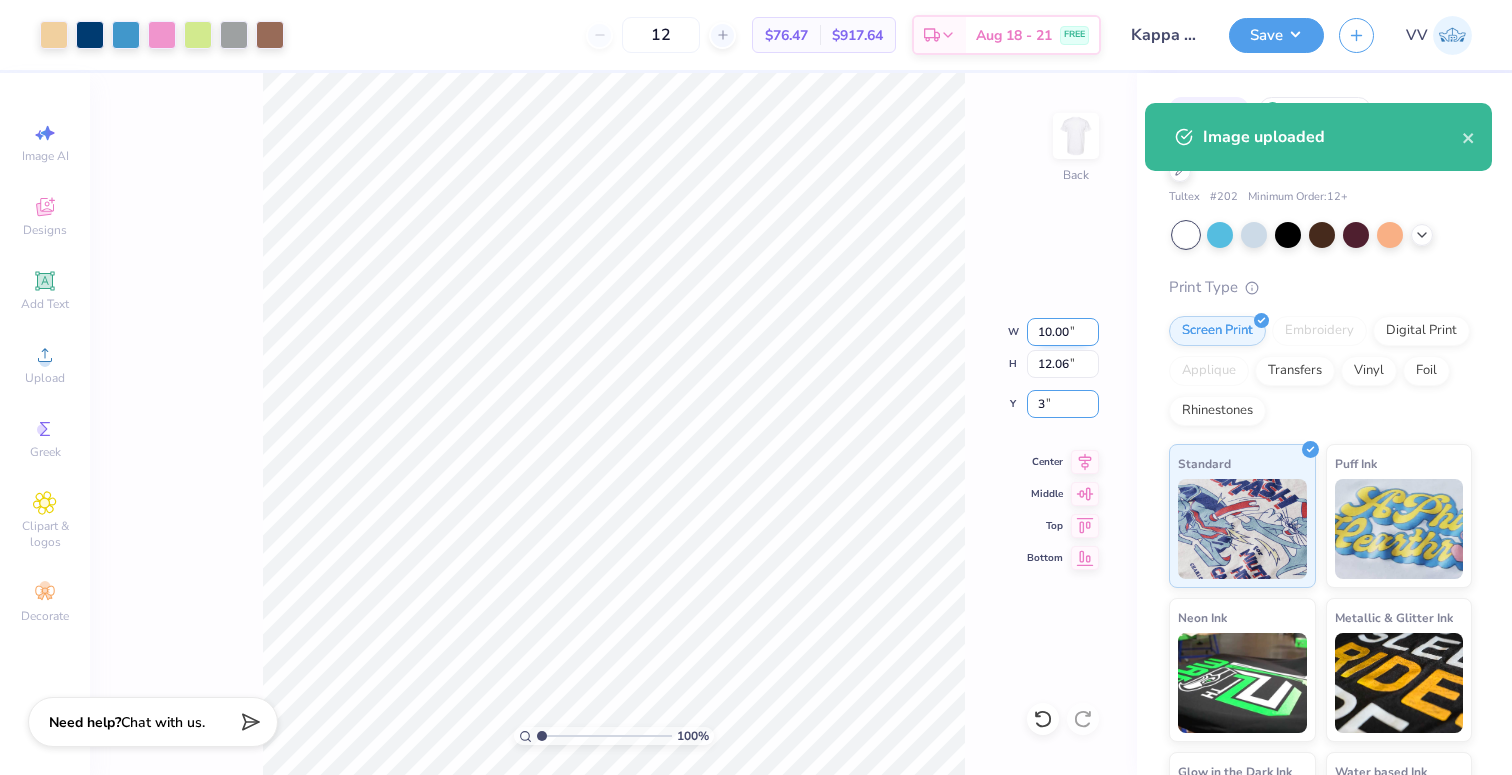 type on "3.00" 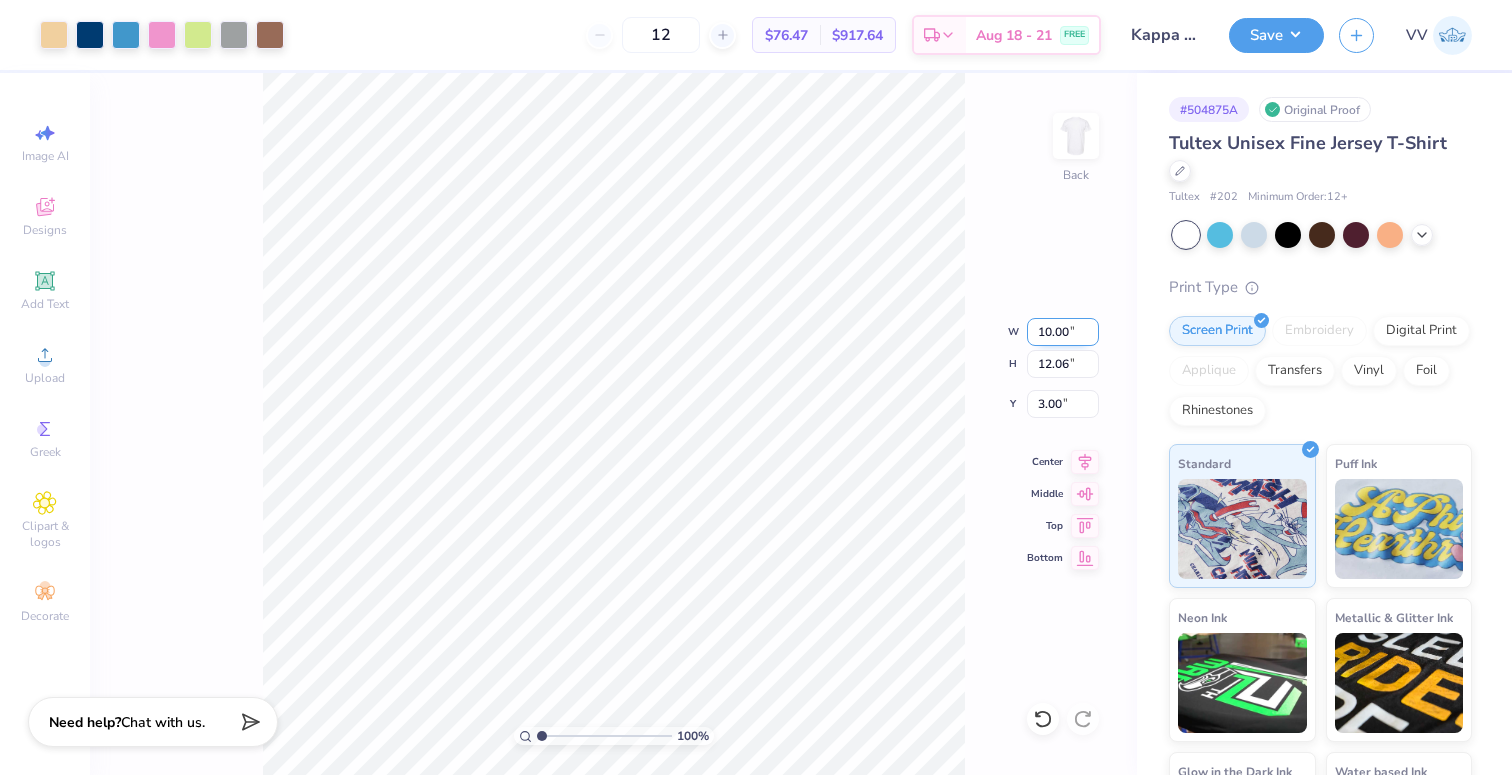 click on "10.00" at bounding box center [1063, 332] 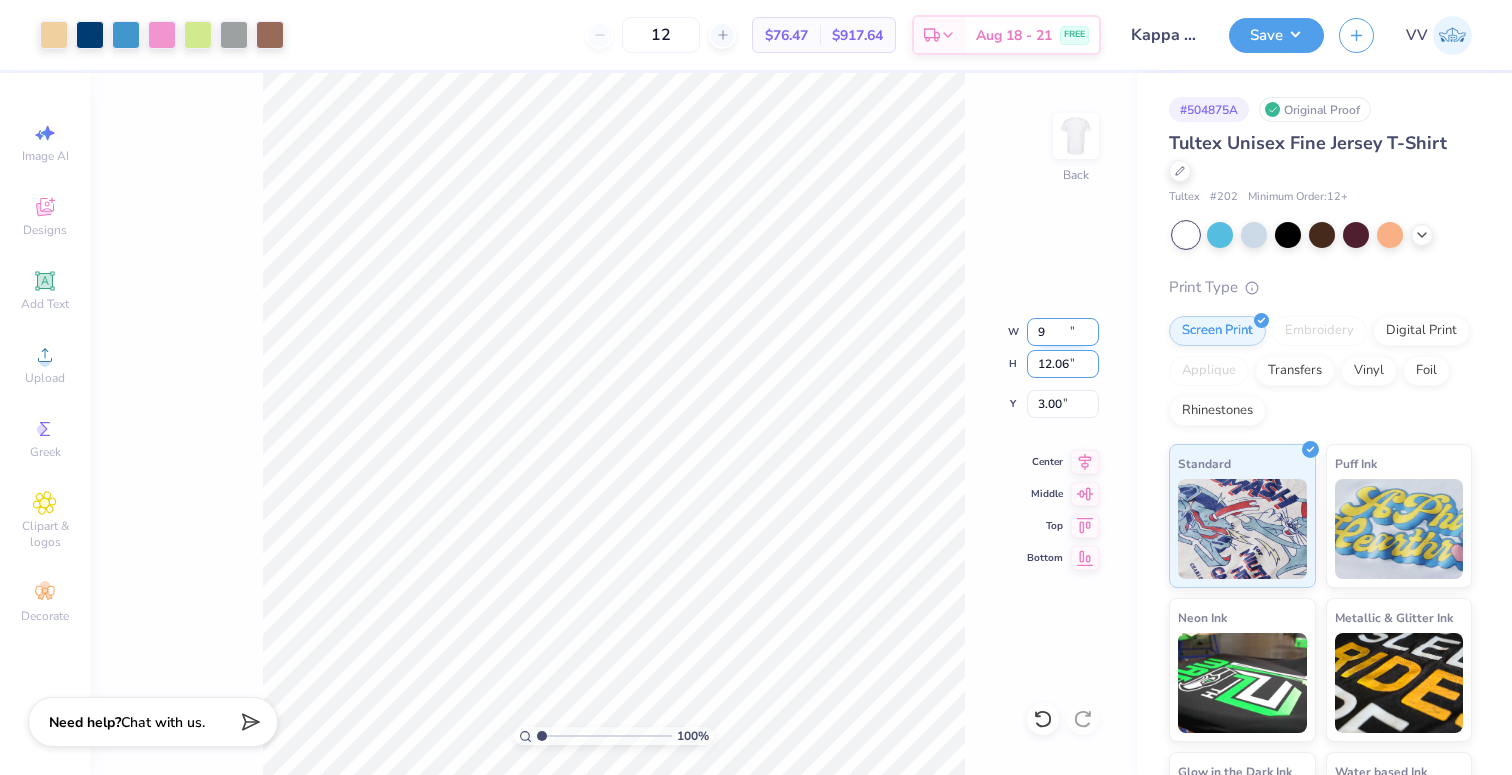 type on "9.00" 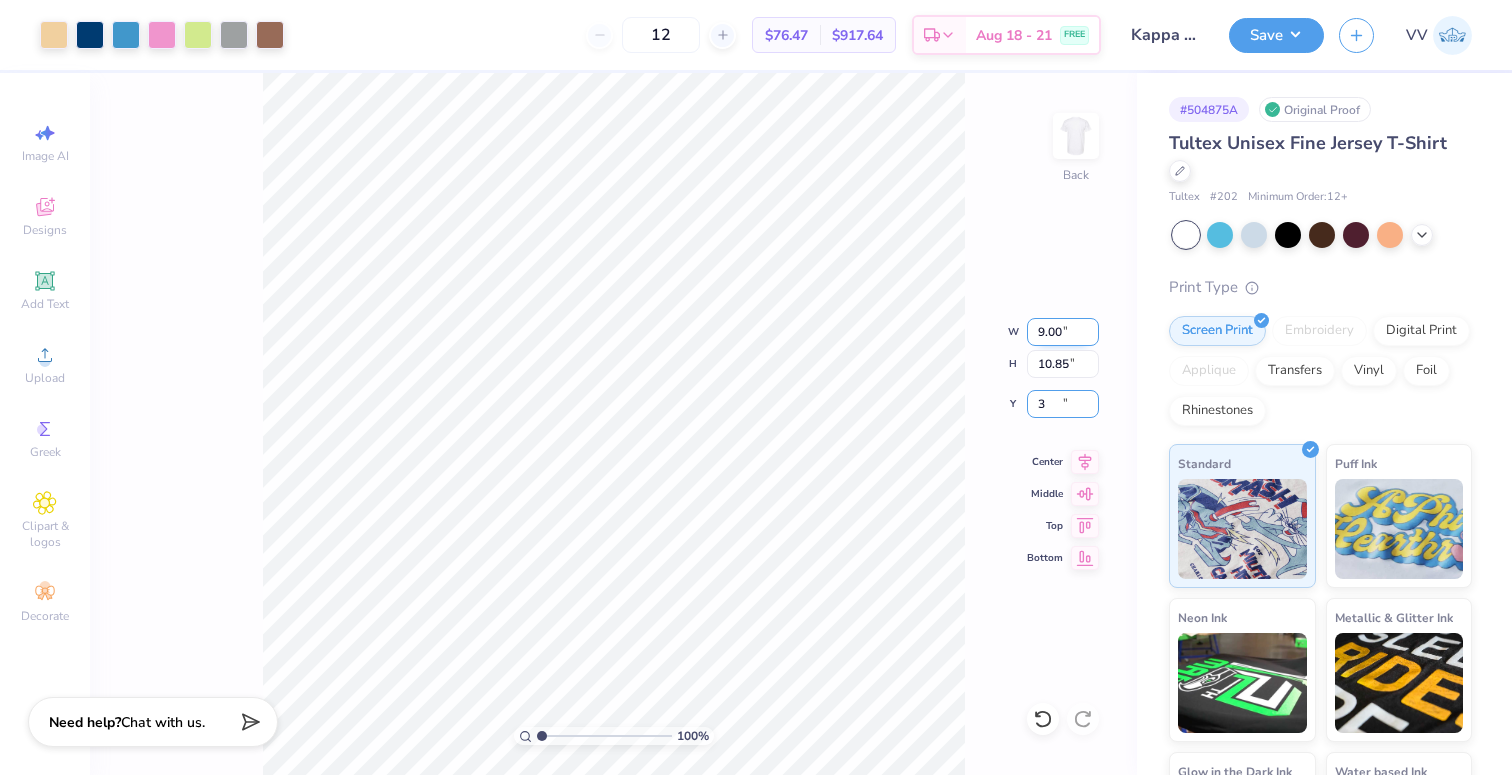 type on "3.00" 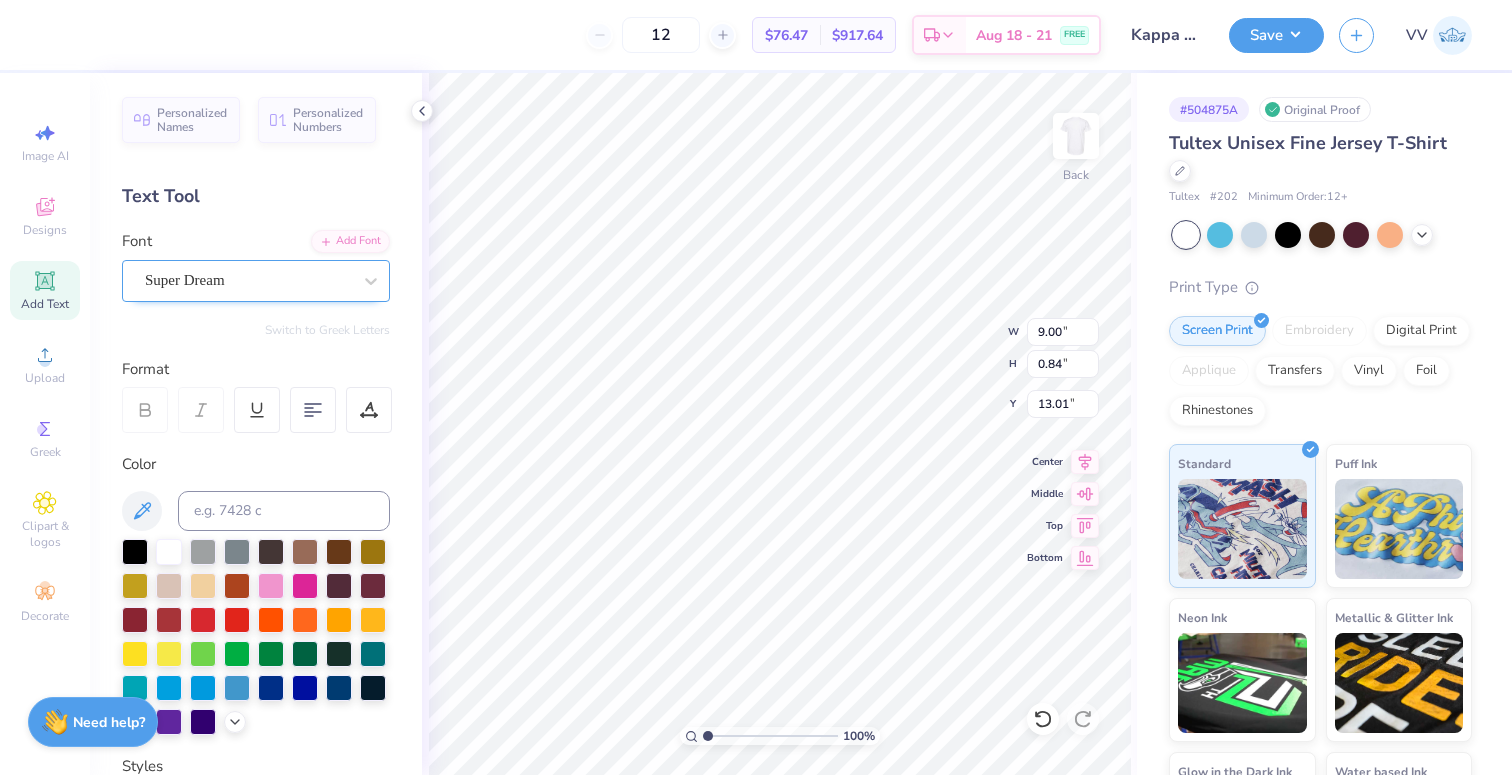 click on "Super Dream" at bounding box center [248, 280] 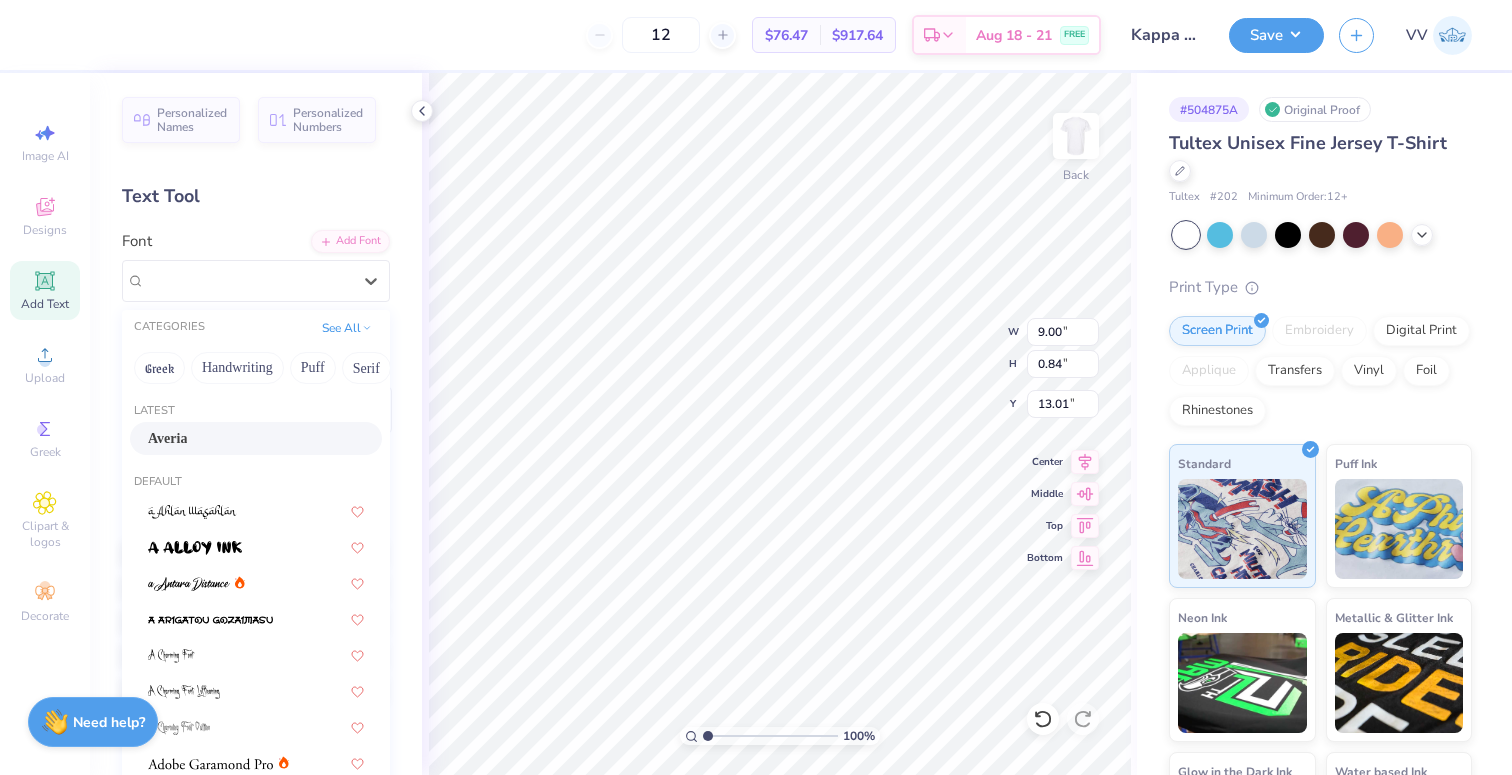 drag, startPoint x: 218, startPoint y: 436, endPoint x: 282, endPoint y: 478, distance: 76.55064 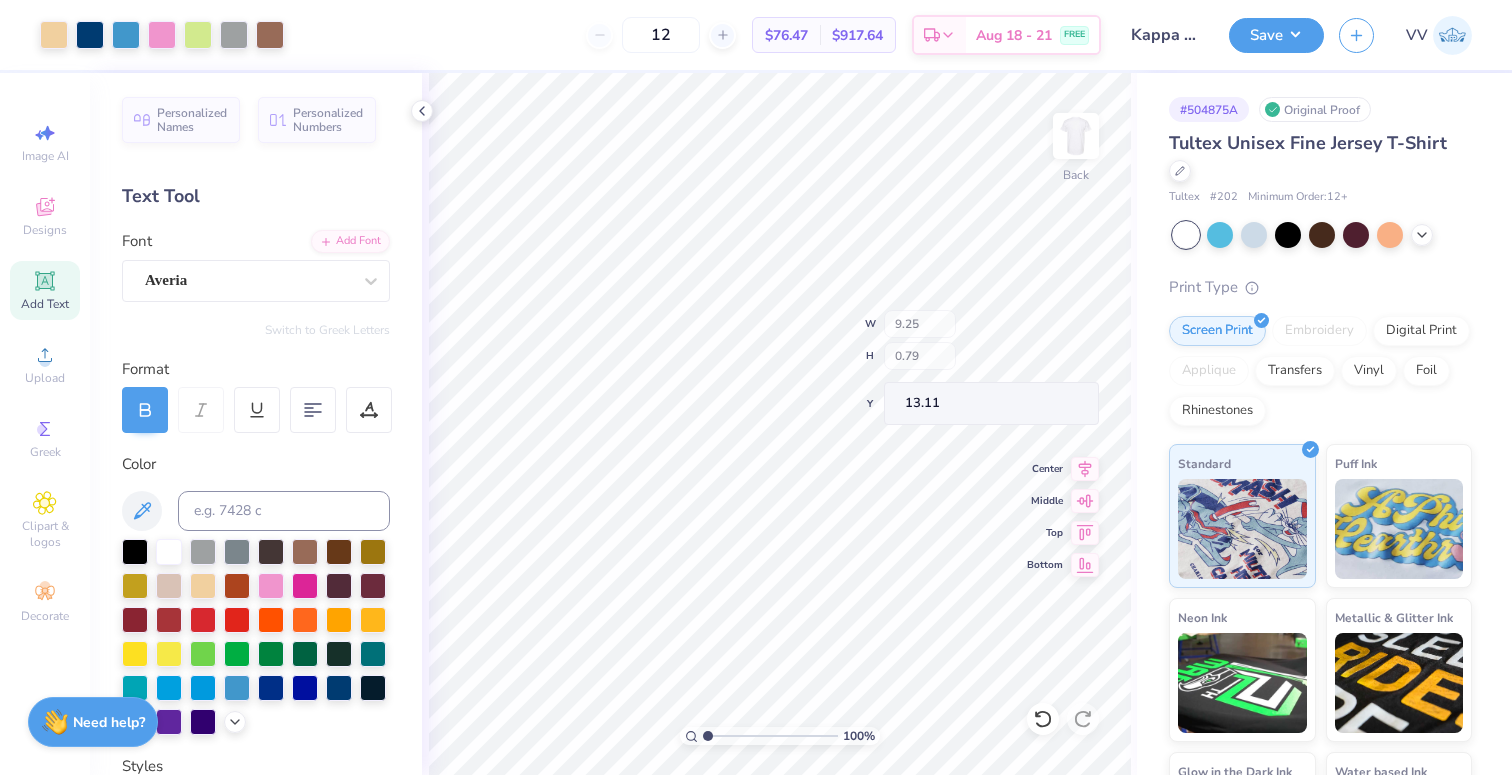type on "8.63" 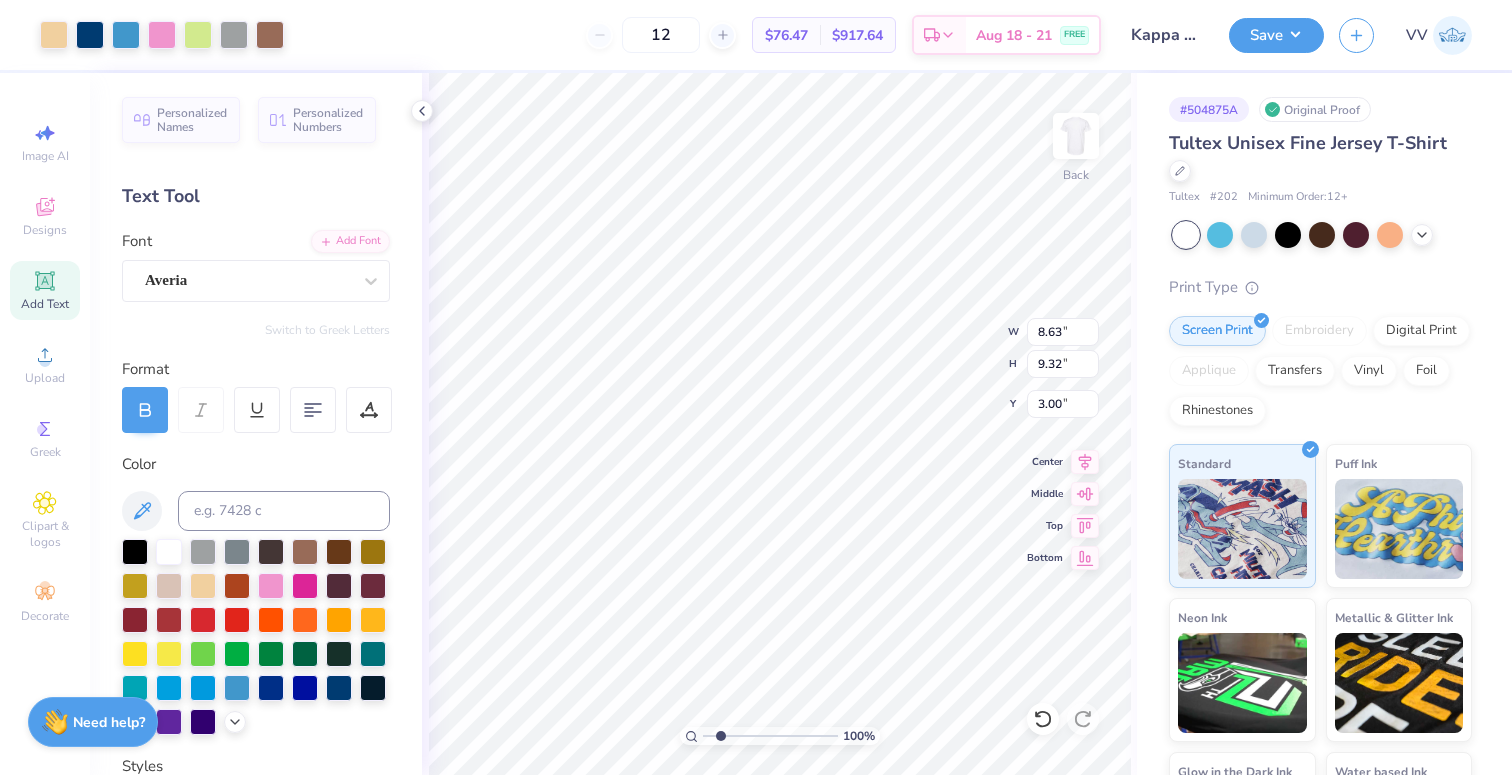 type on "1.92" 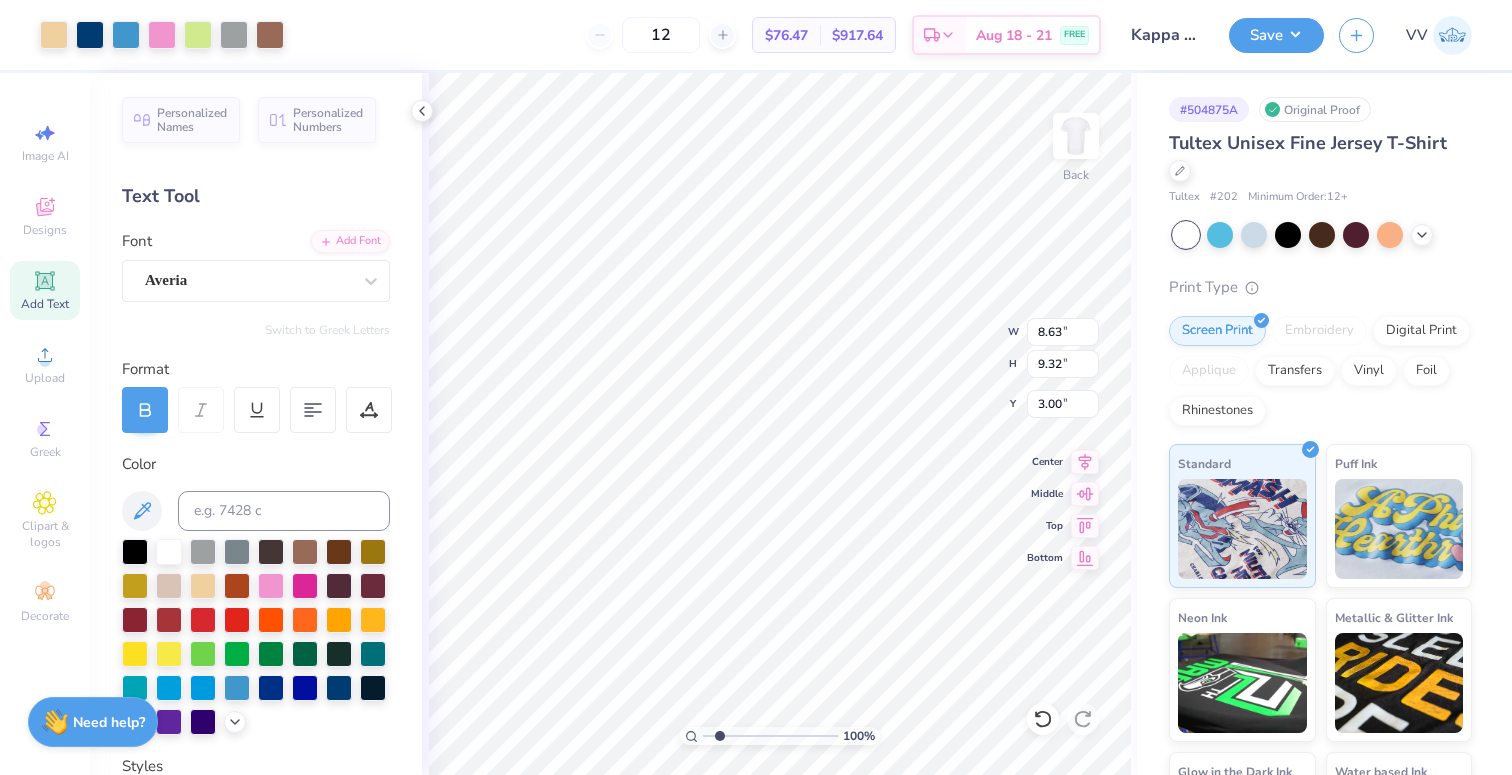 click at bounding box center (770, 736) 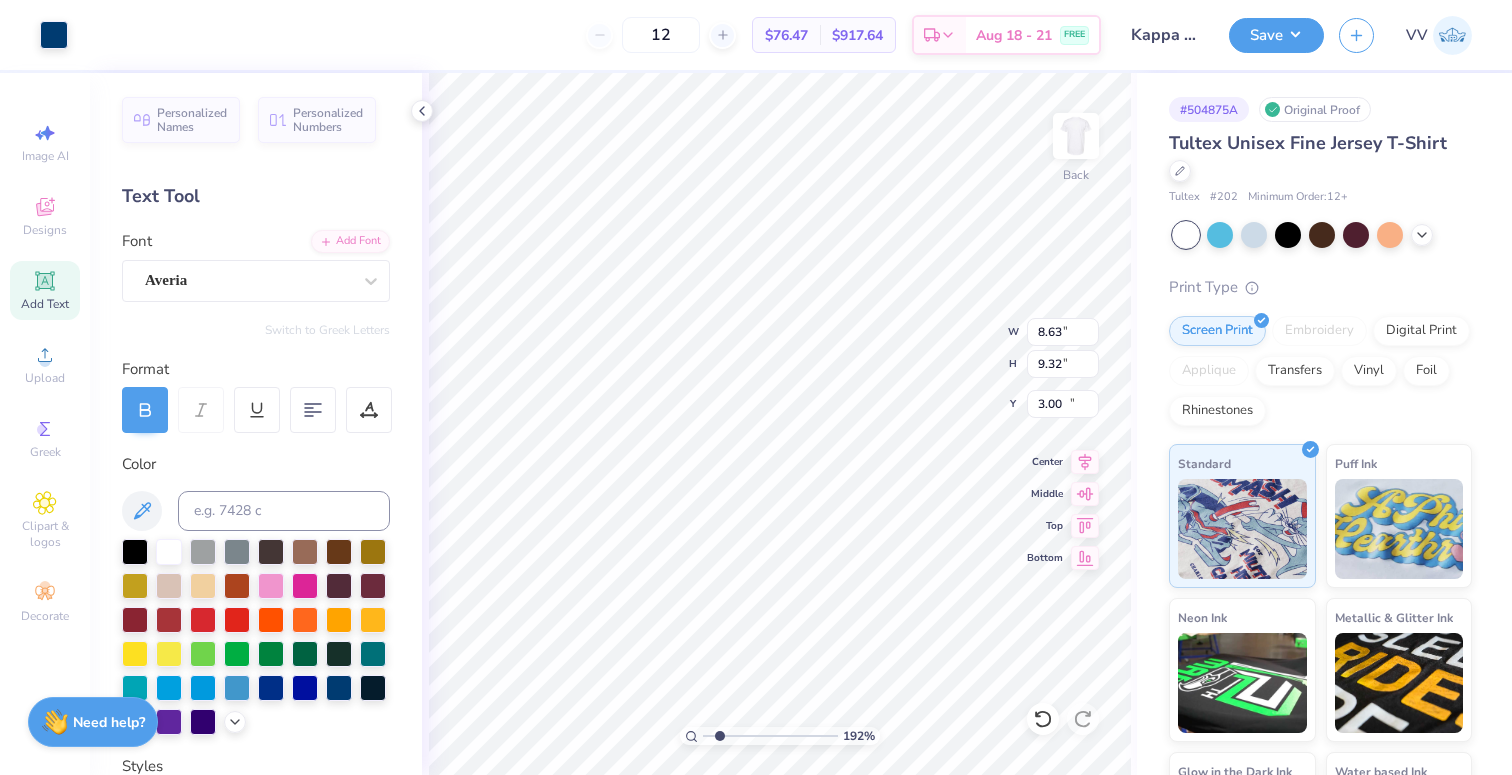 type on "9.25" 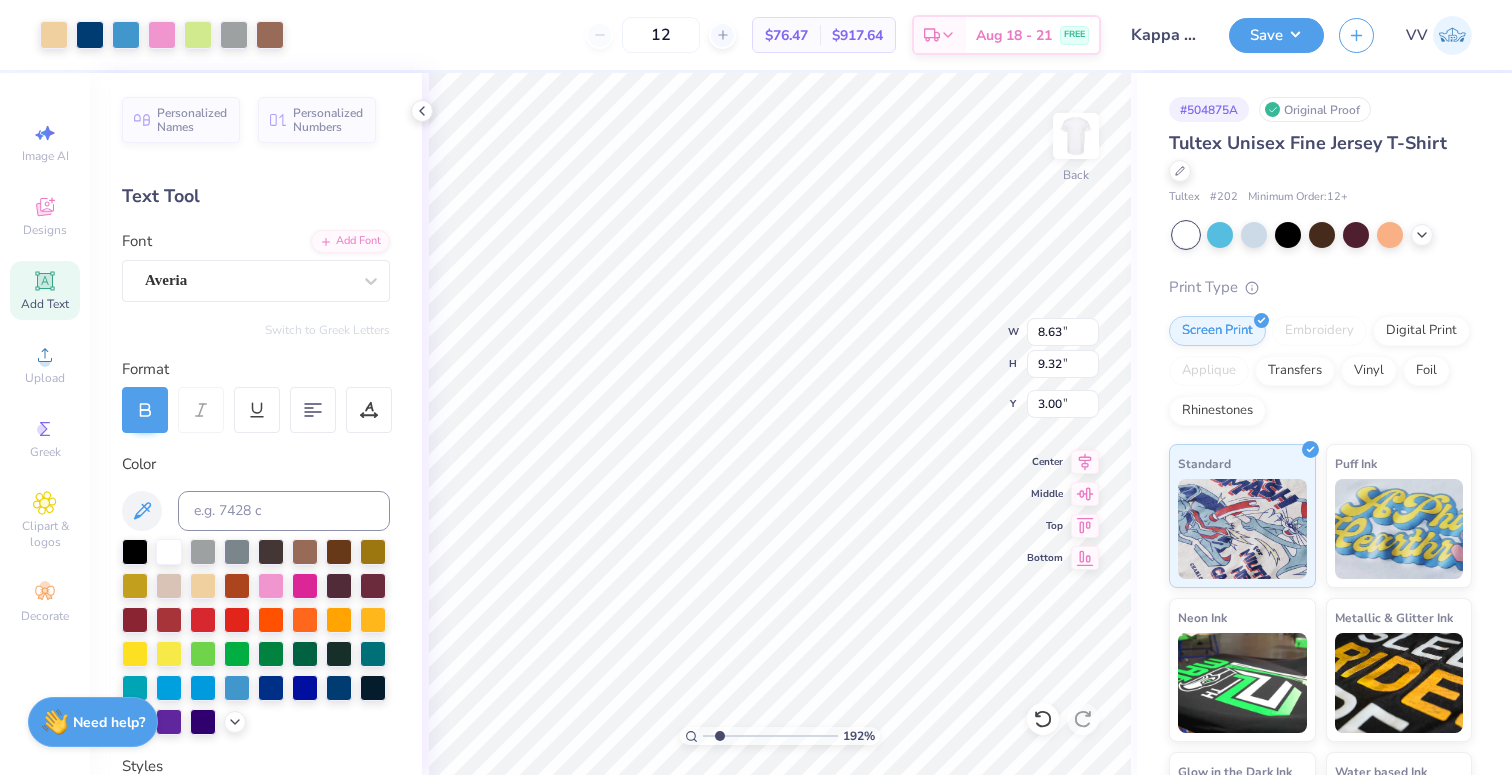 type on "9.25" 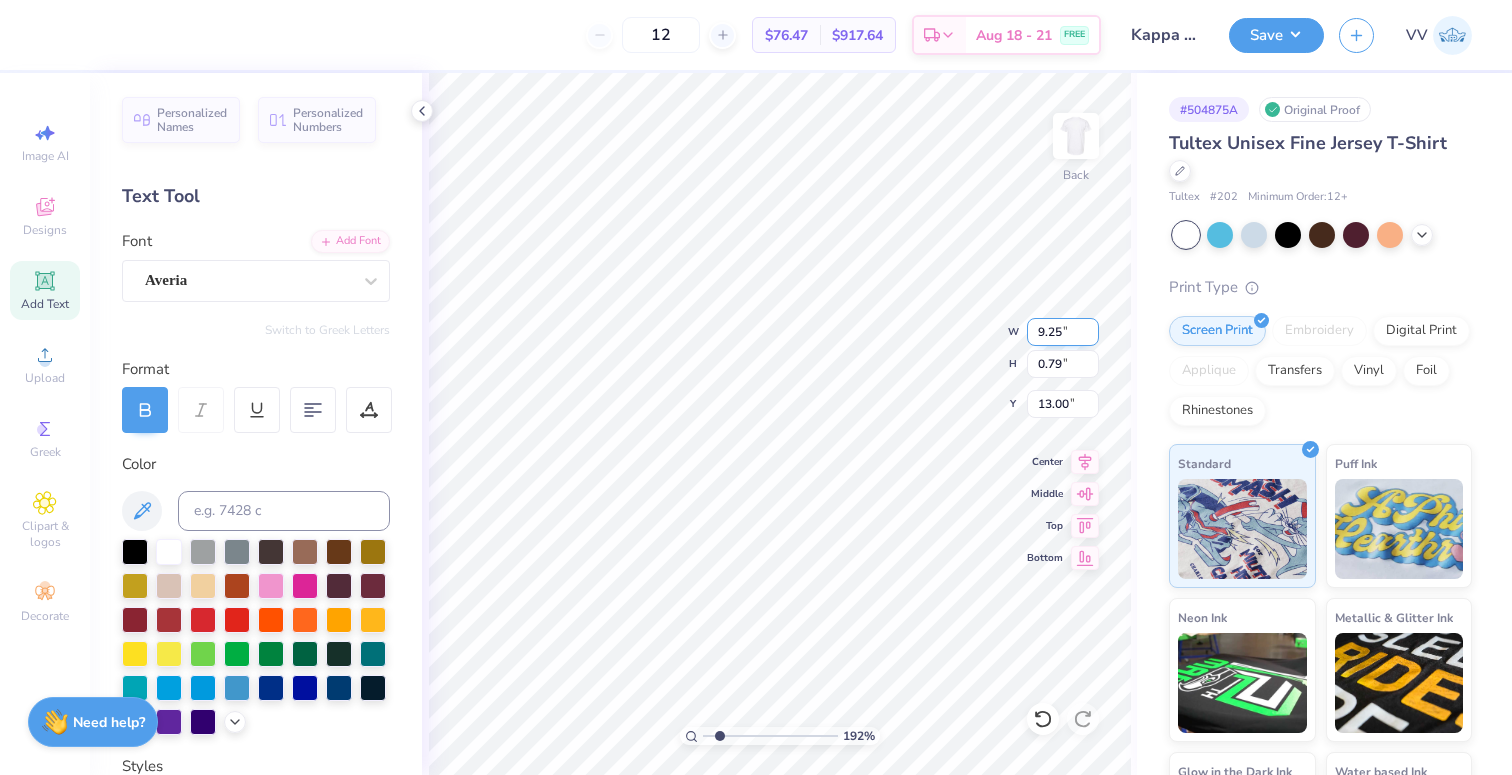 click on "9.25" at bounding box center (1063, 332) 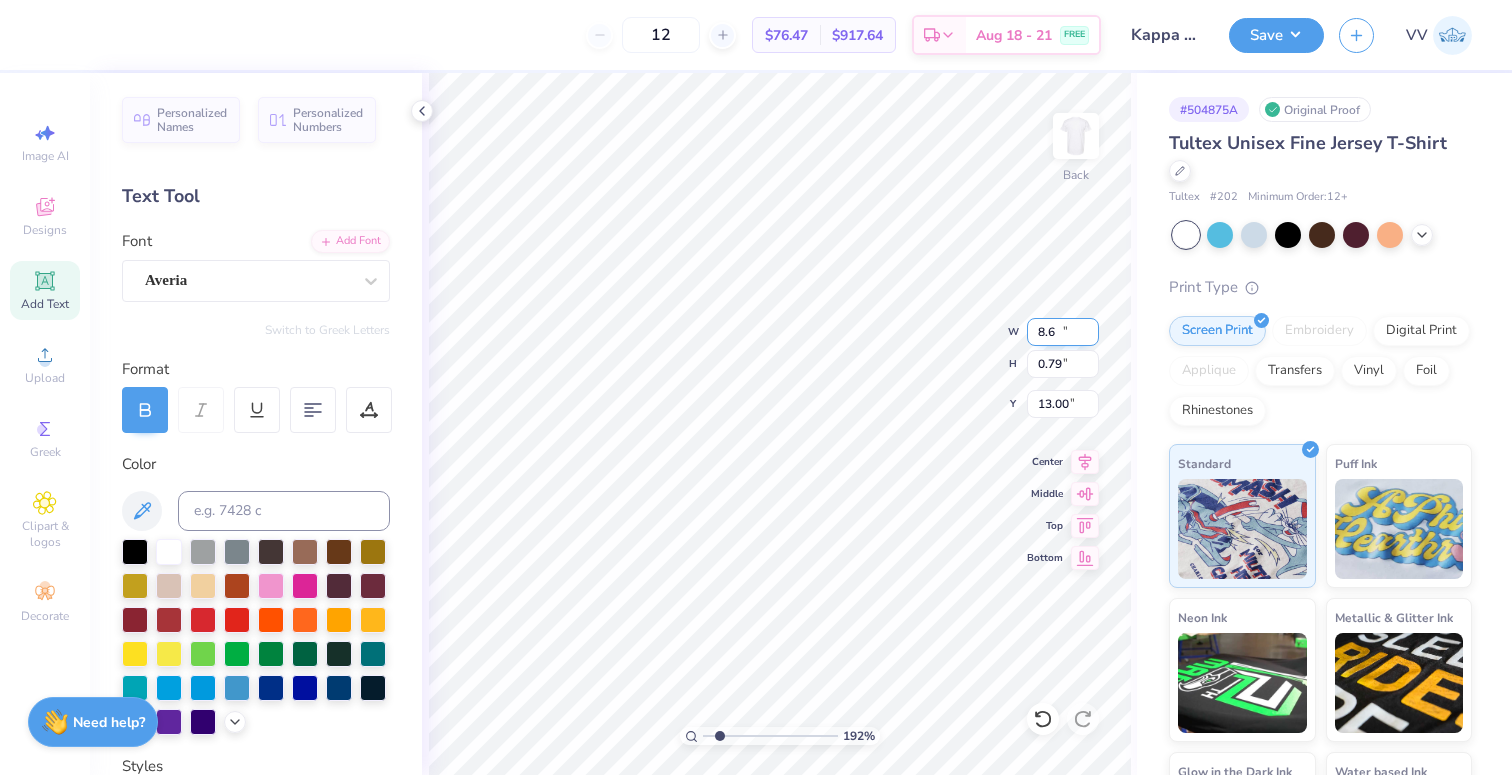 type on "8.60" 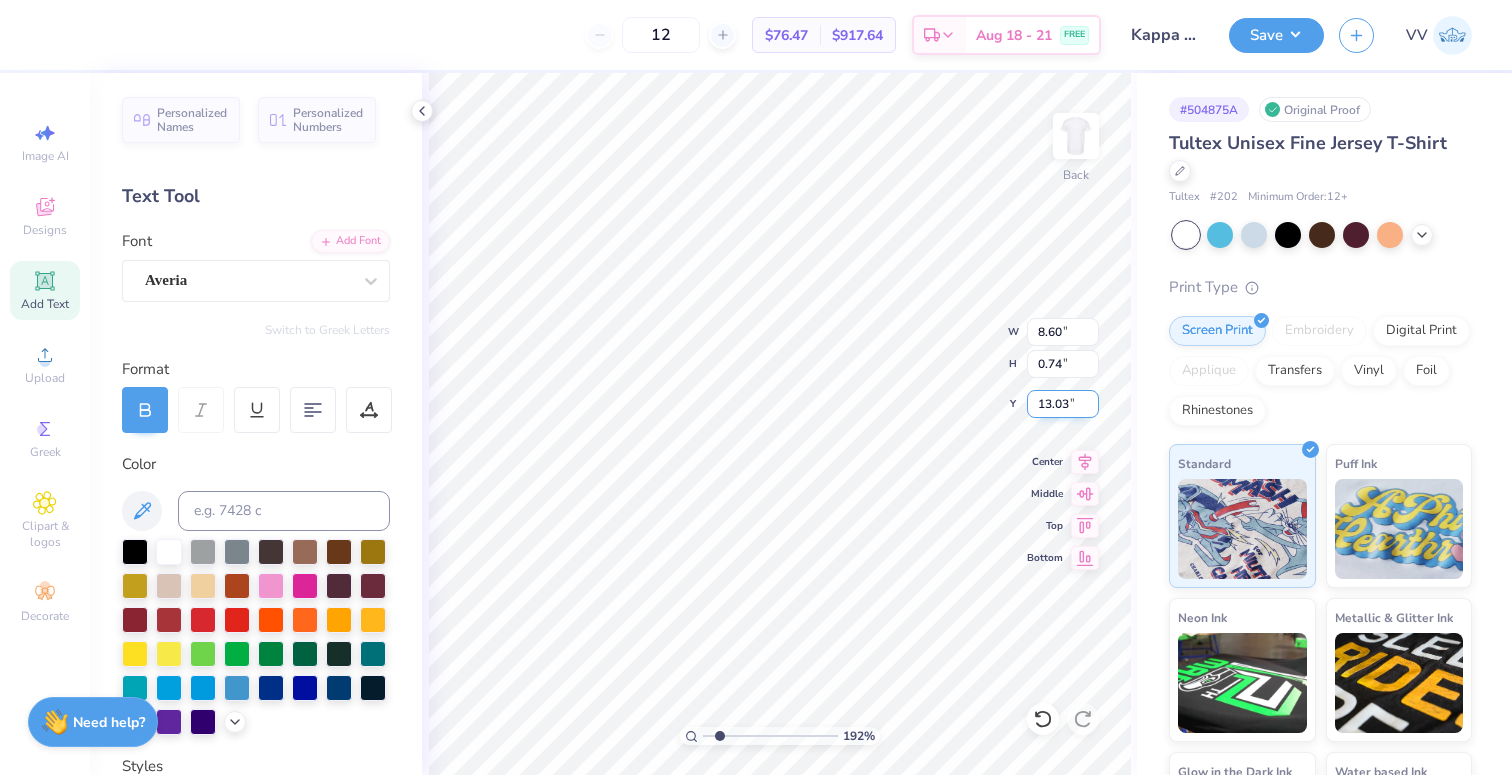type on "12.63" 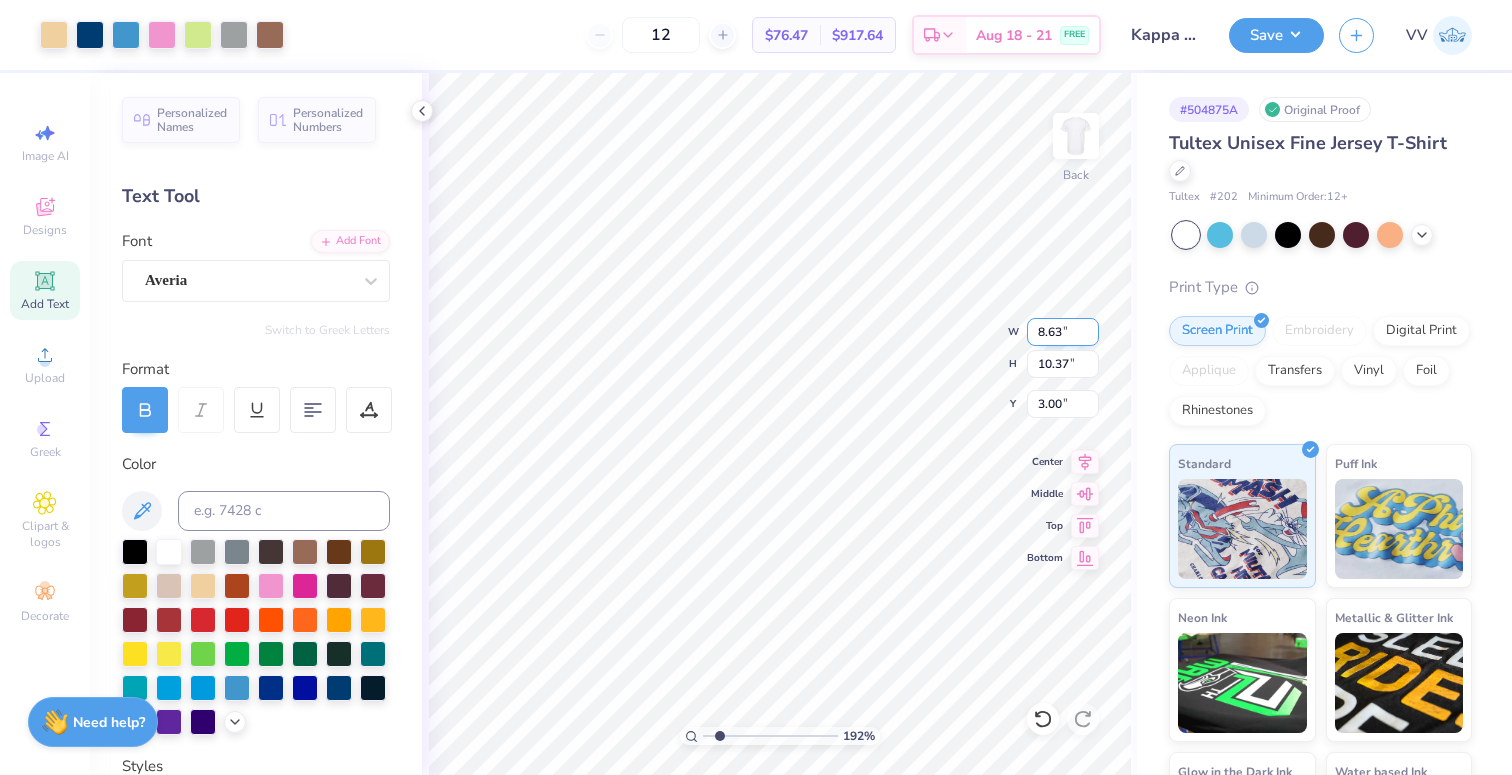 click on "8.63" at bounding box center [1063, 332] 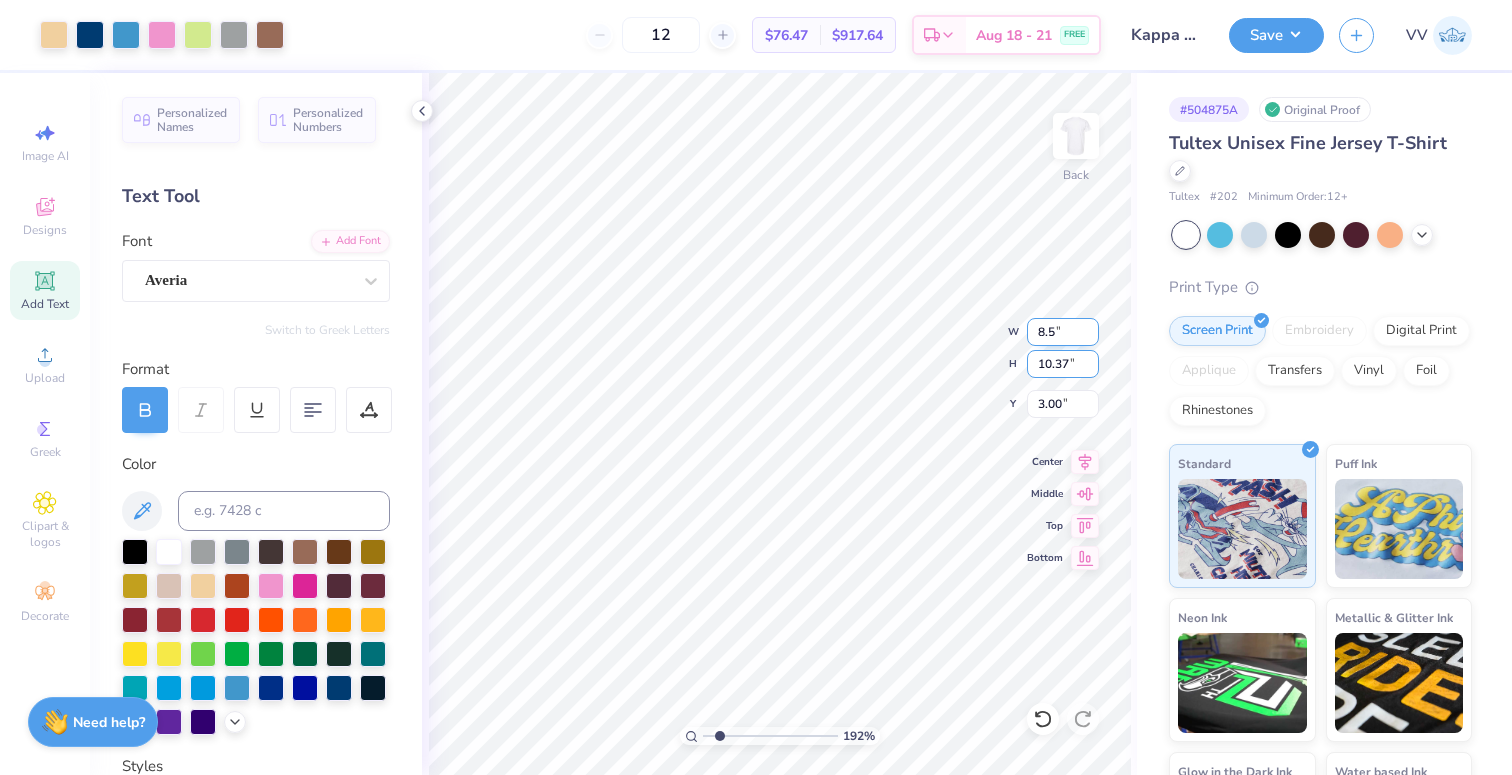 type on "8.50" 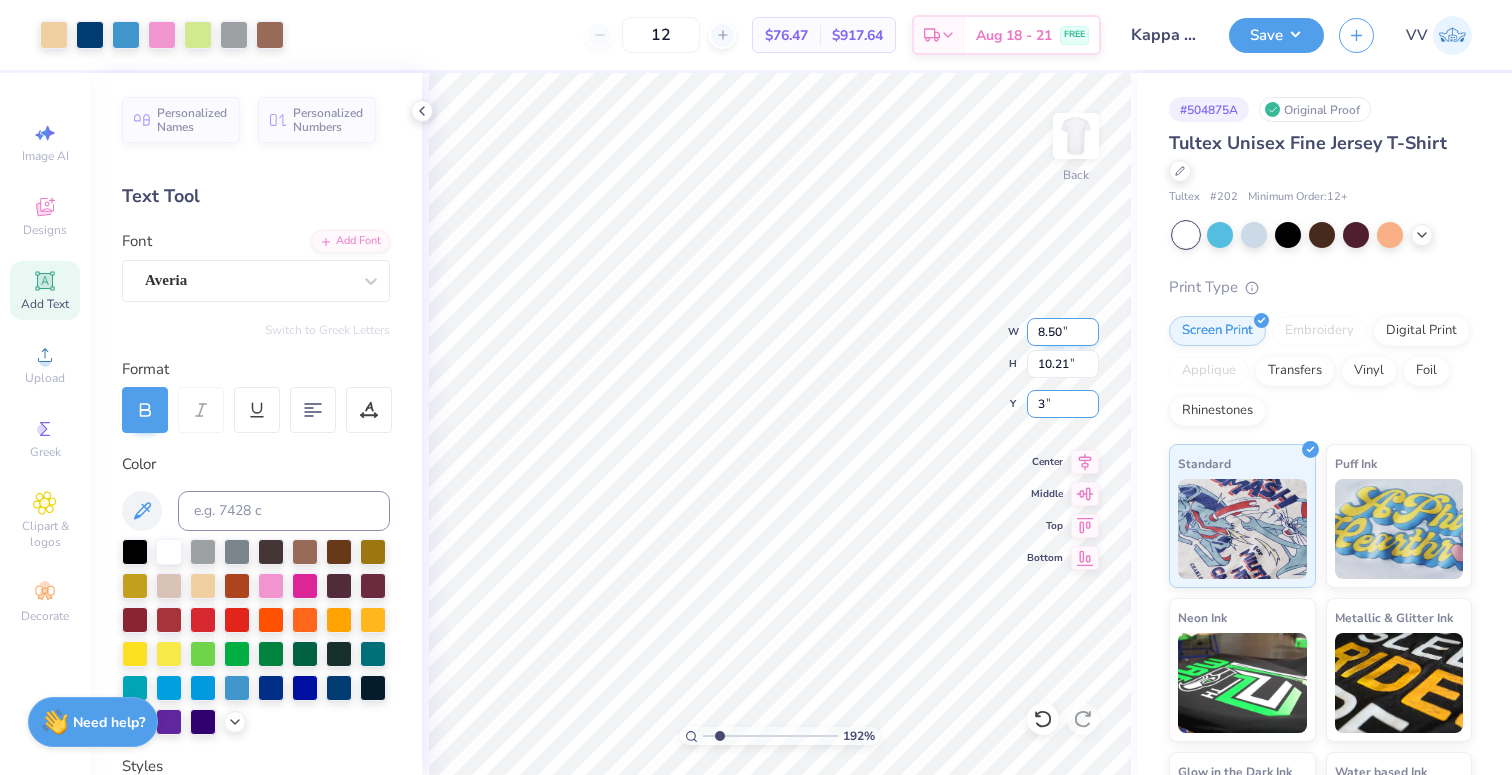type on "3.00" 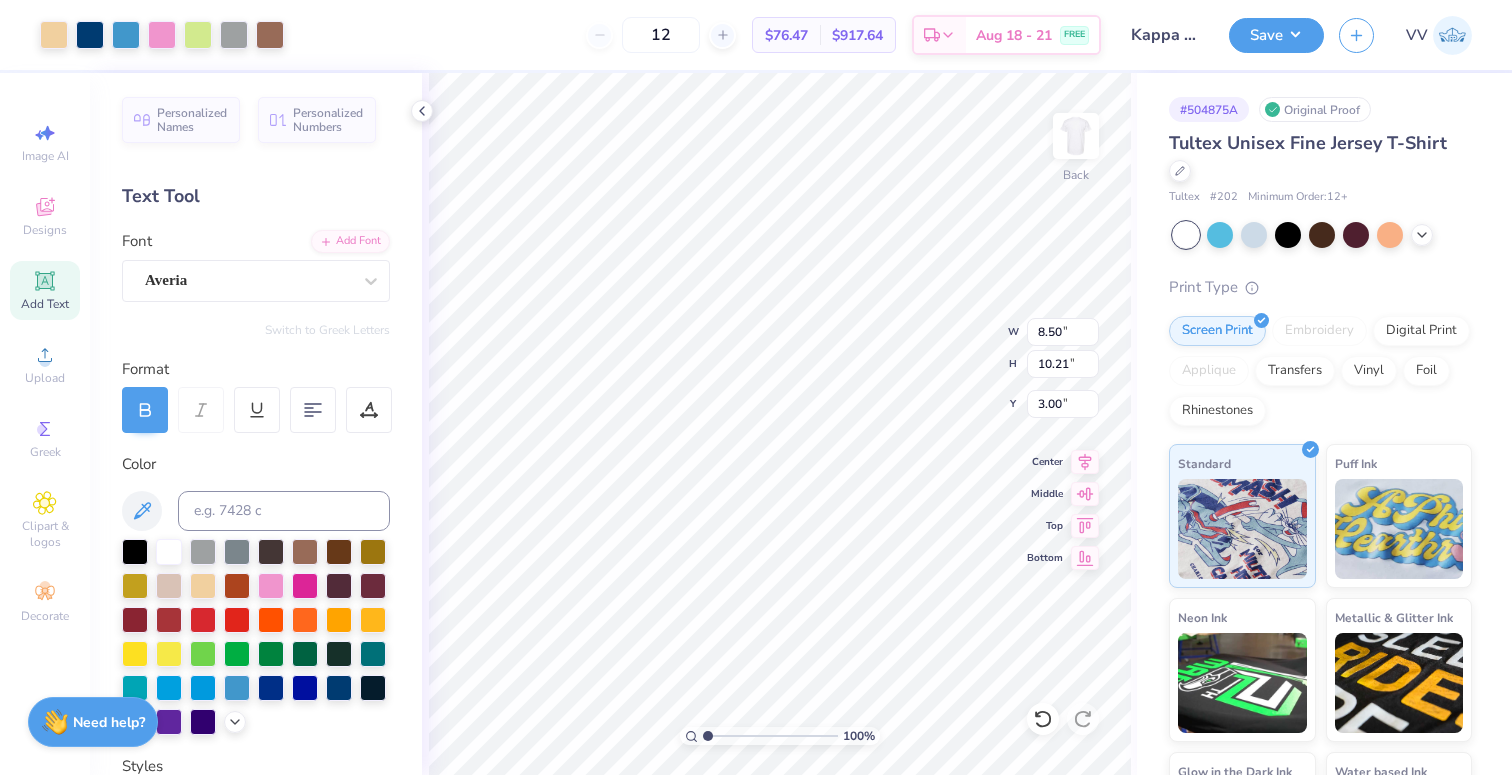 type on "1" 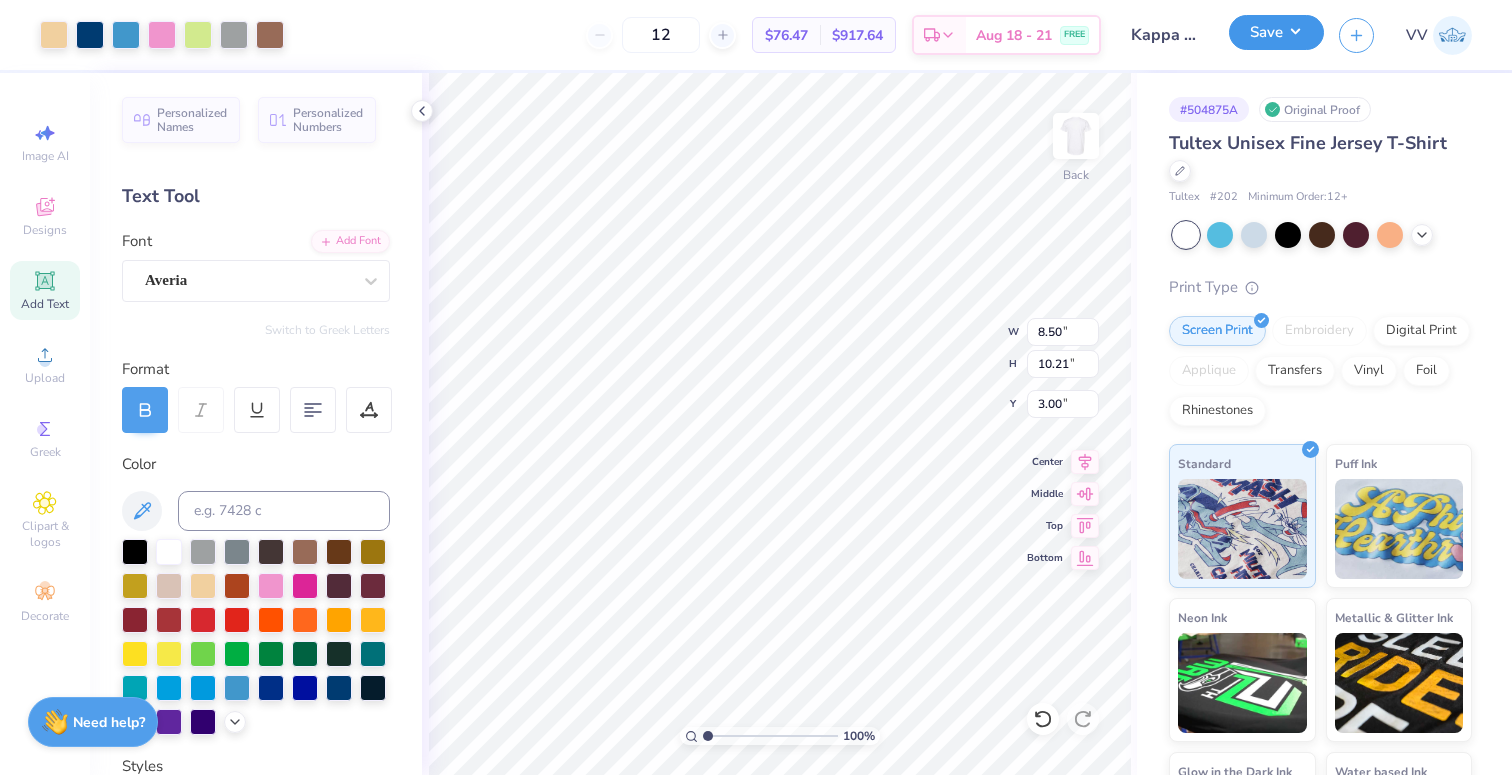 click on "Save" at bounding box center (1276, 32) 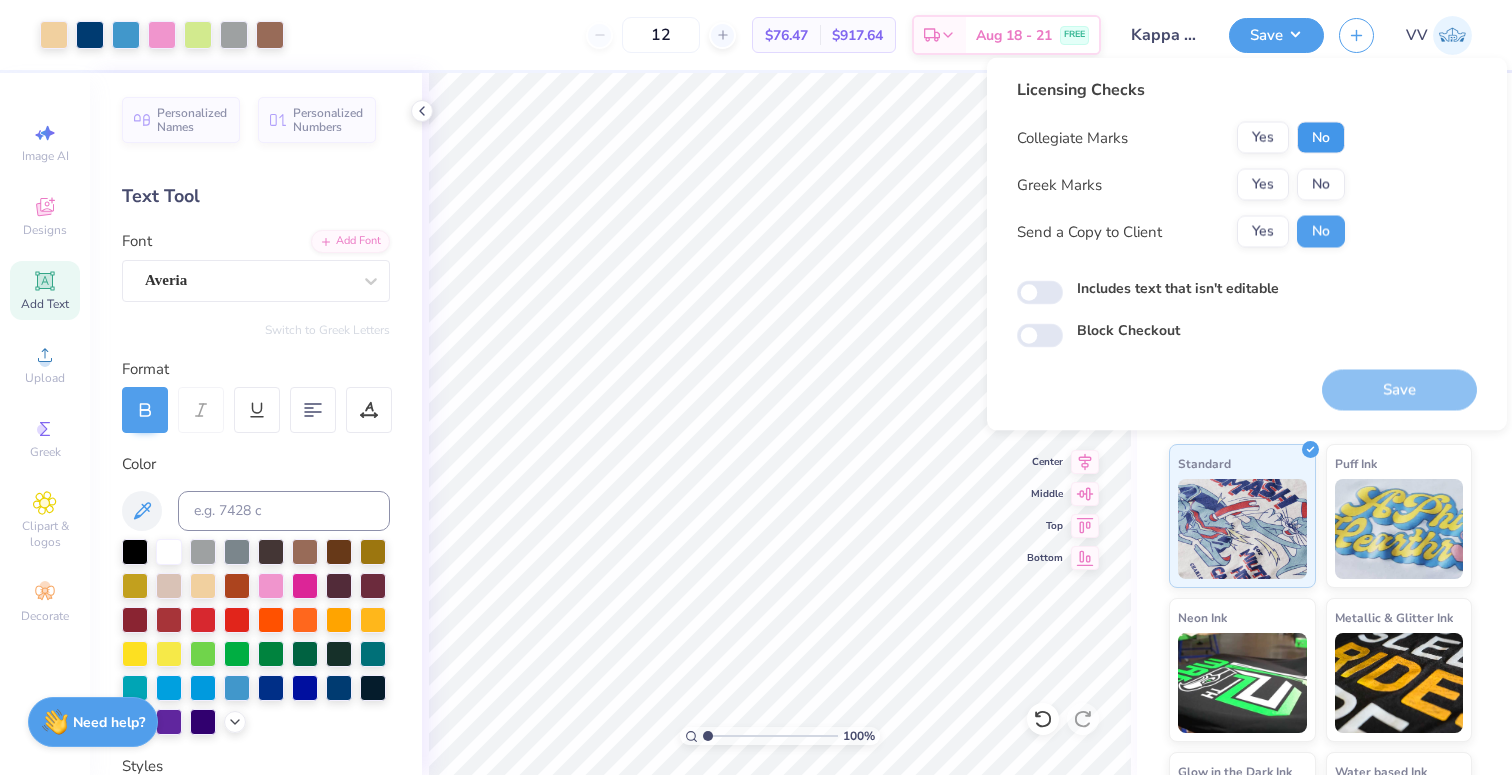 click on "No" at bounding box center [1321, 138] 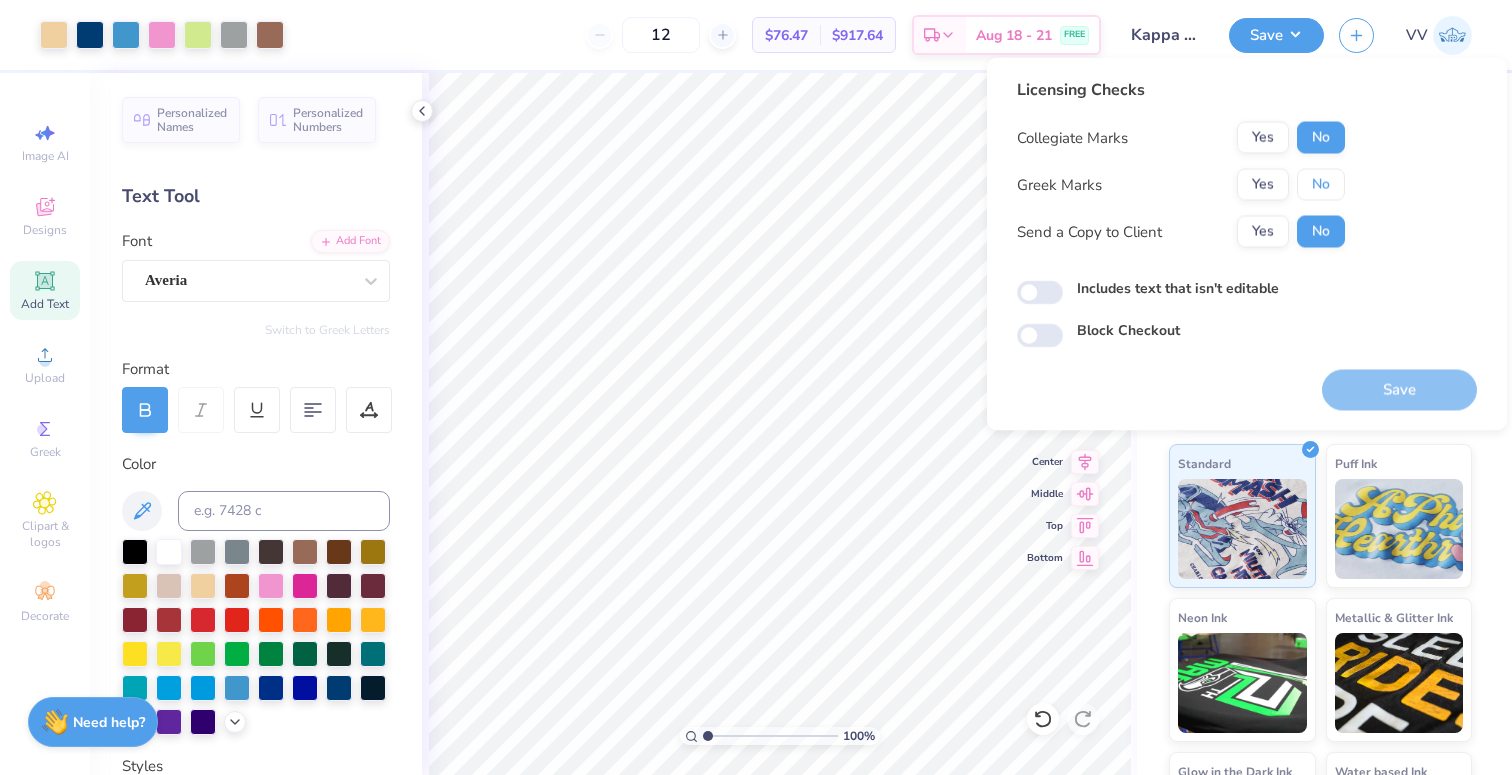 drag, startPoint x: 1319, startPoint y: 180, endPoint x: 1287, endPoint y: 203, distance: 39.40812 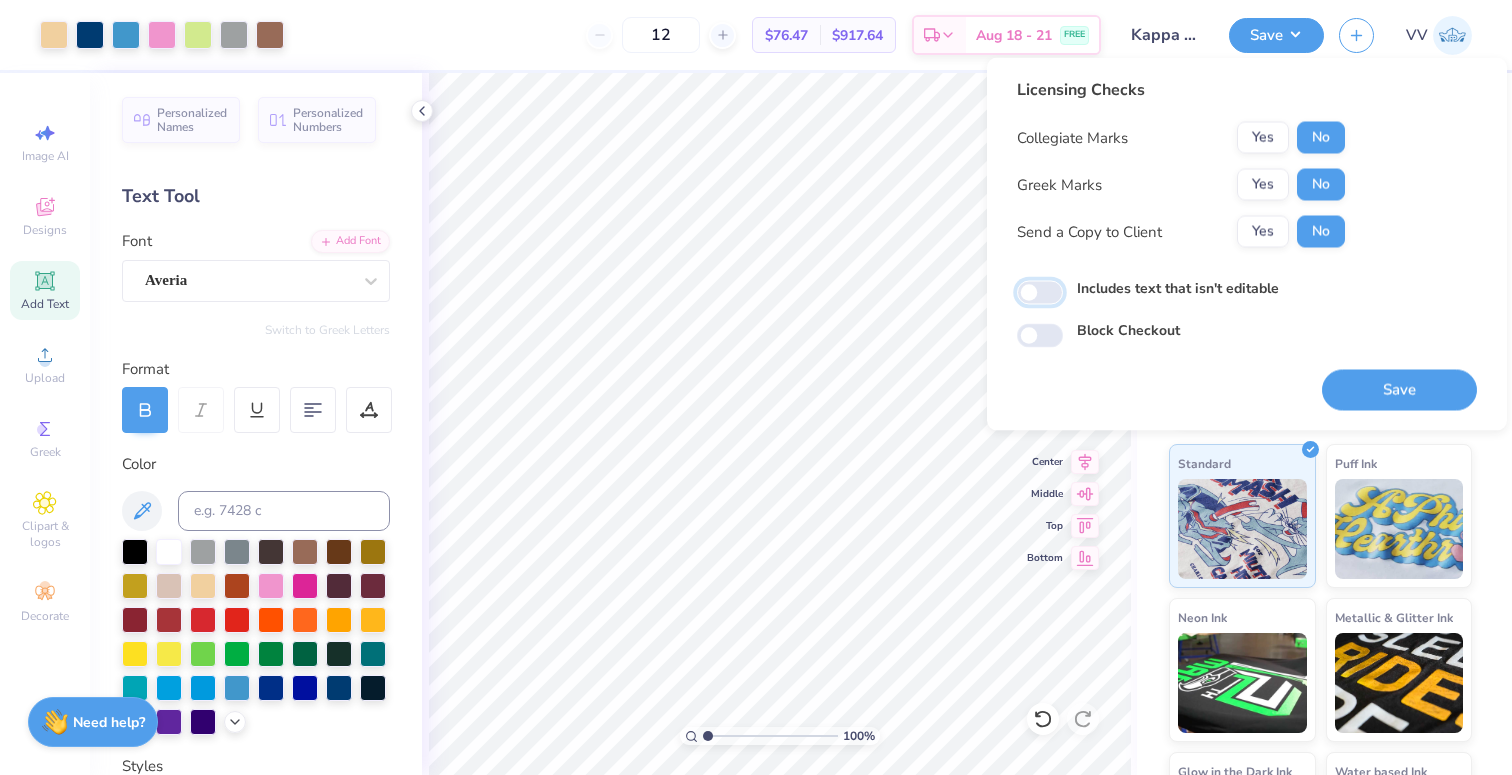 click on "Includes text that isn't editable" at bounding box center (1040, 293) 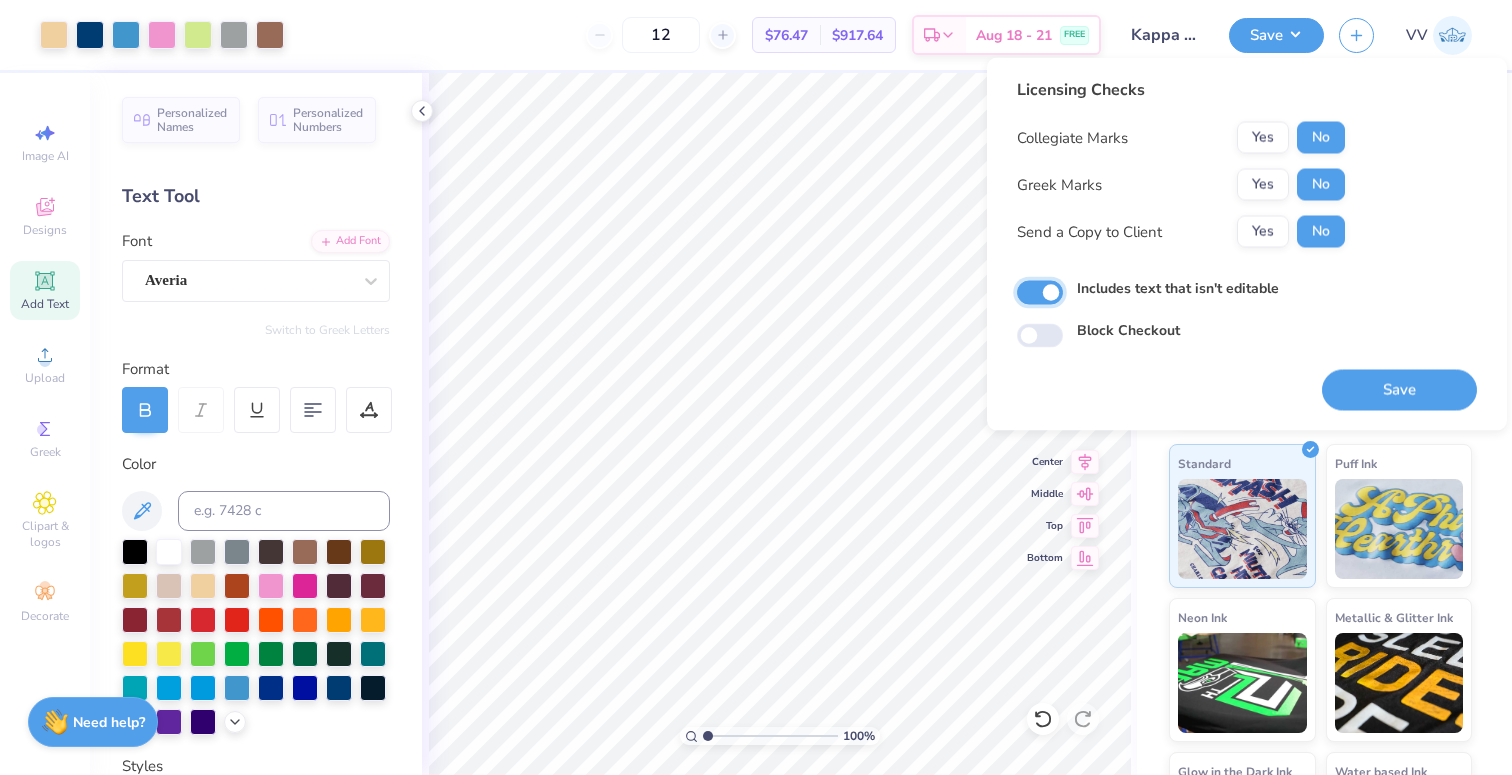 checkbox on "true" 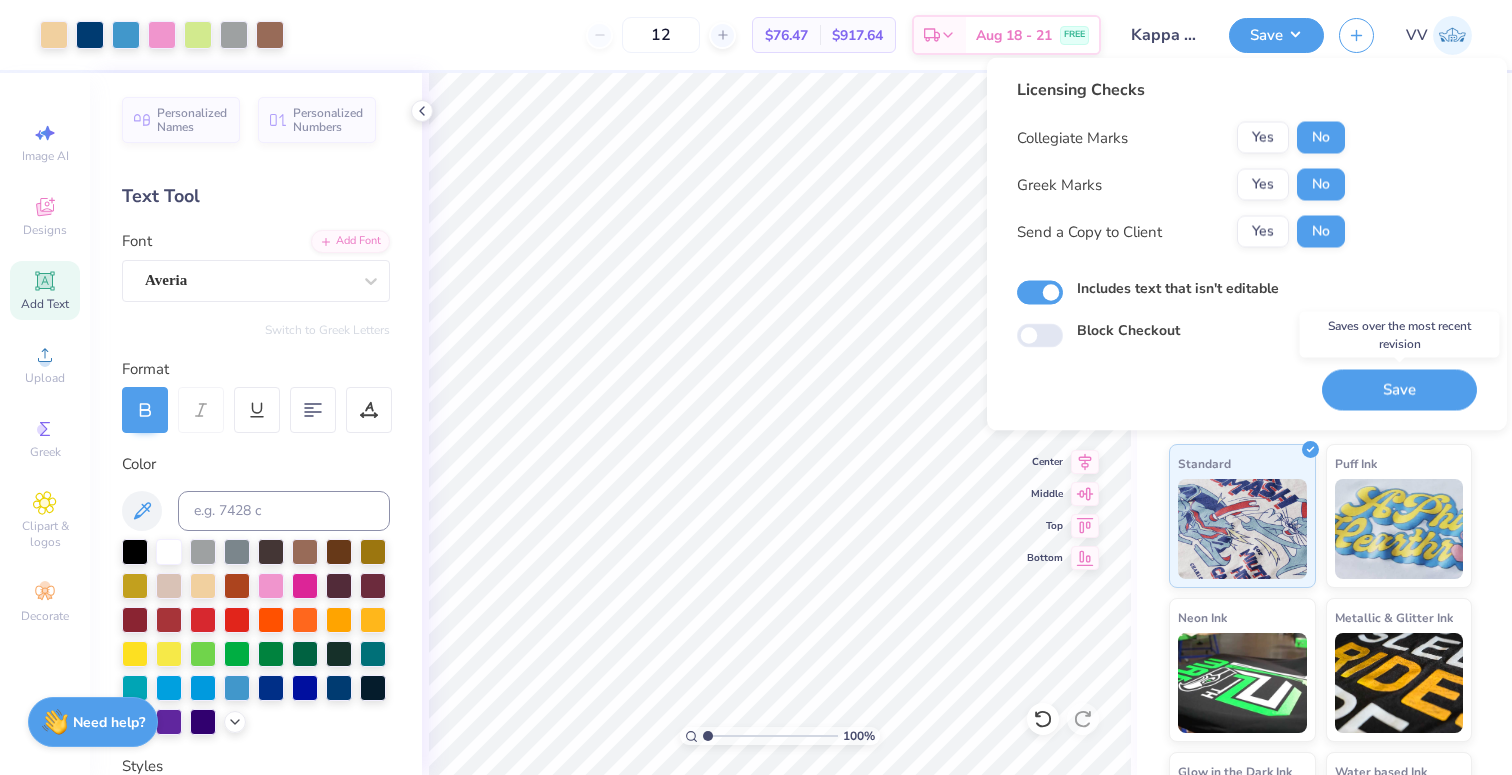 click on "Save" at bounding box center (1399, 390) 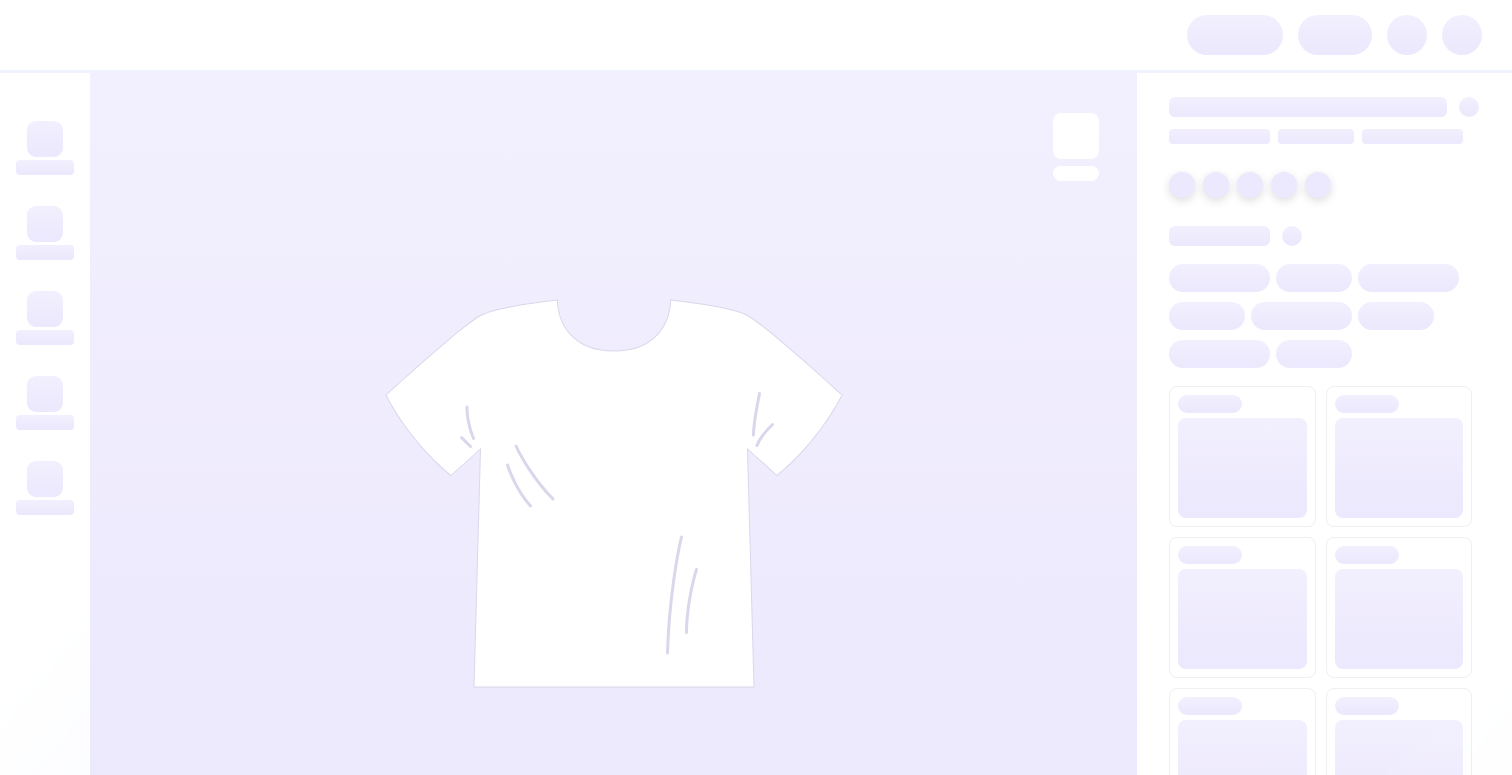scroll, scrollTop: 0, scrollLeft: 0, axis: both 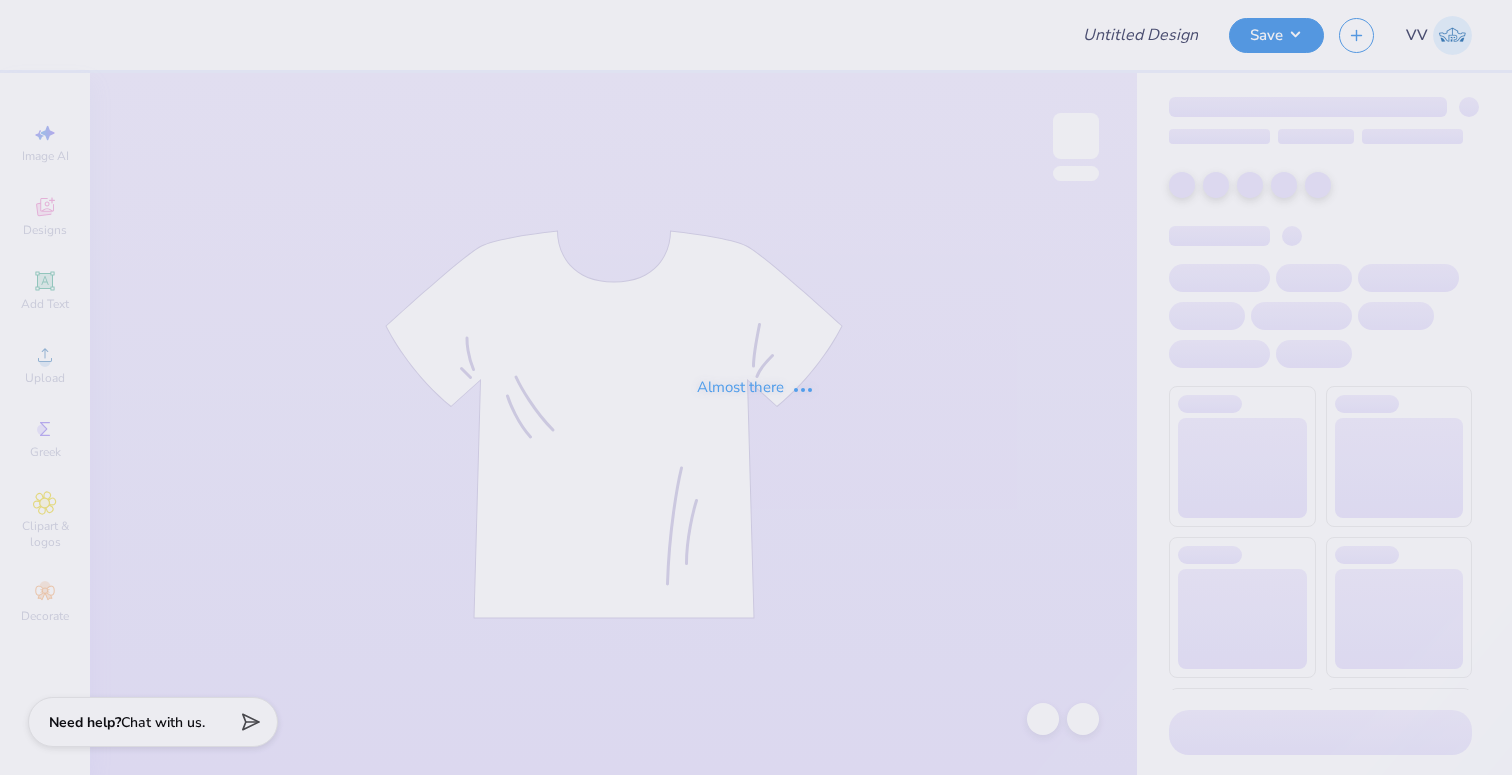 type on "Hoco axo helmet" 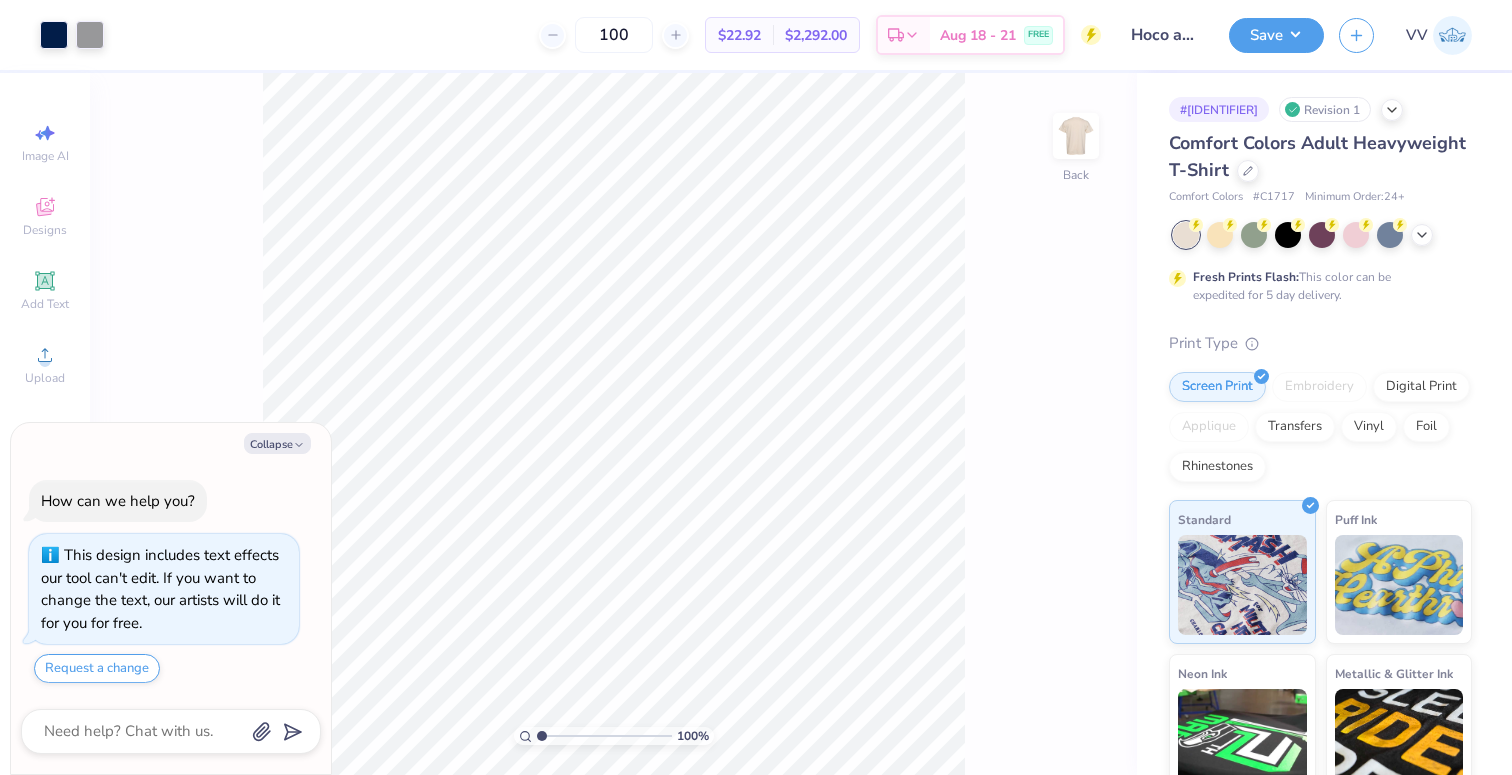 scroll, scrollTop: 0, scrollLeft: 0, axis: both 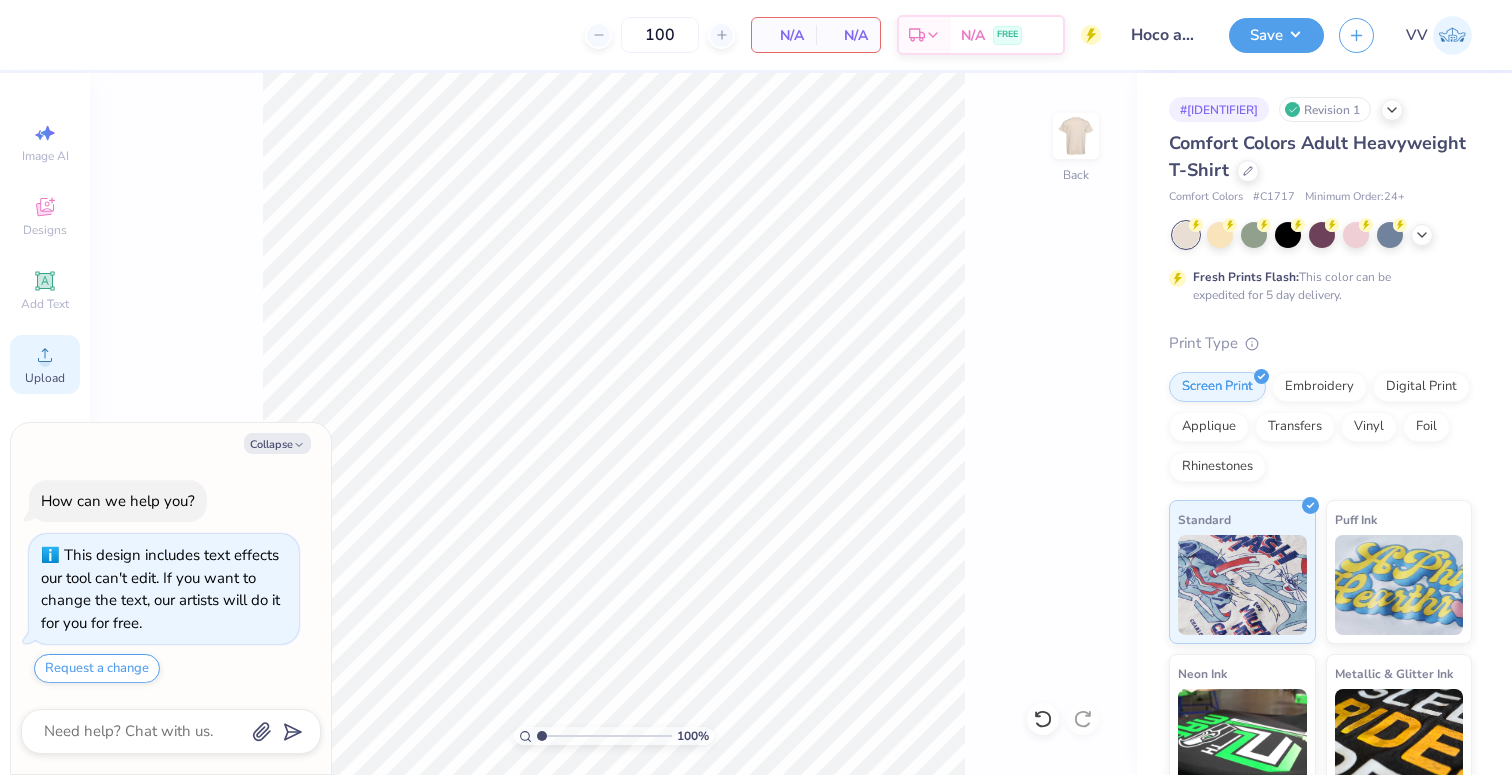 click on "Upload" at bounding box center (45, 378) 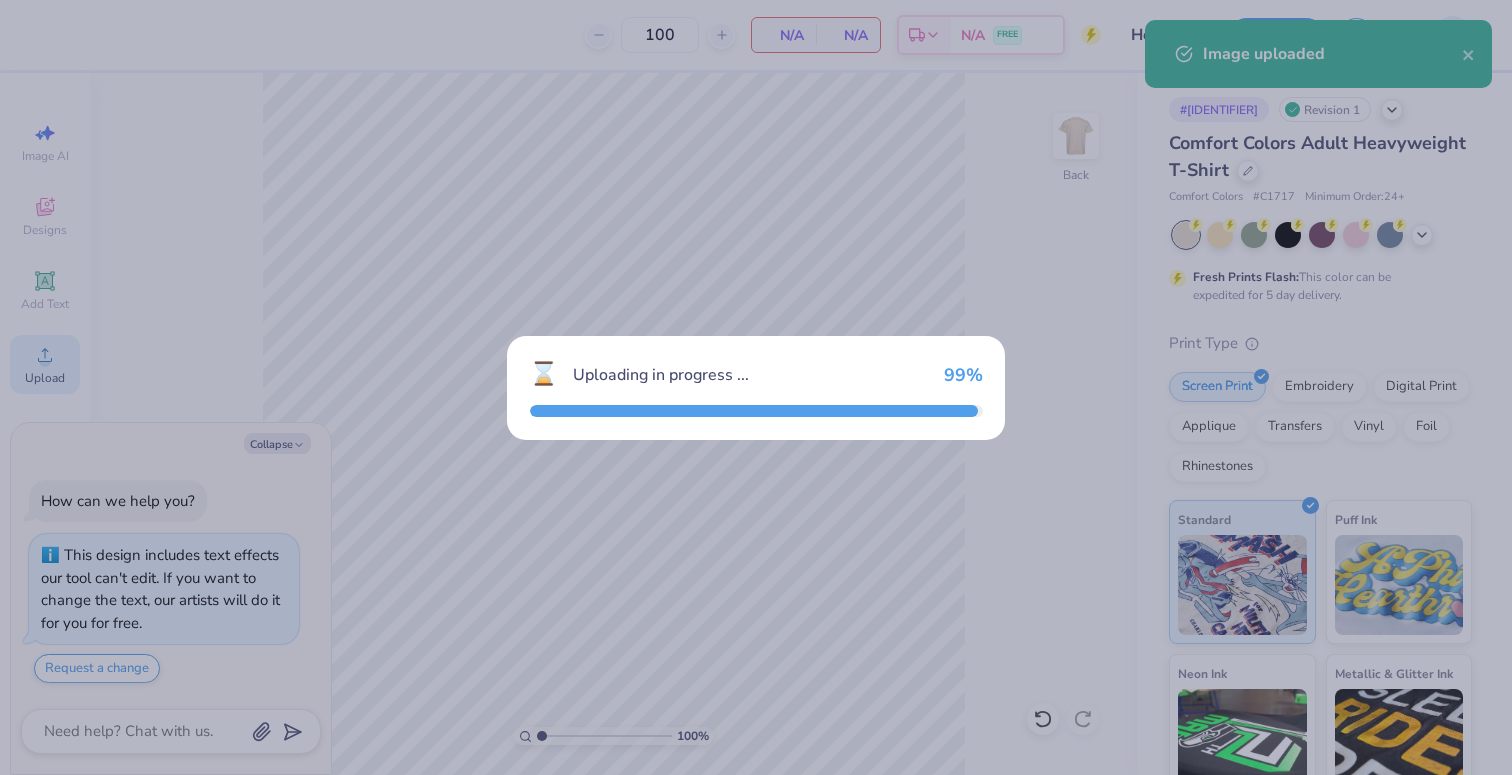 type on "x" 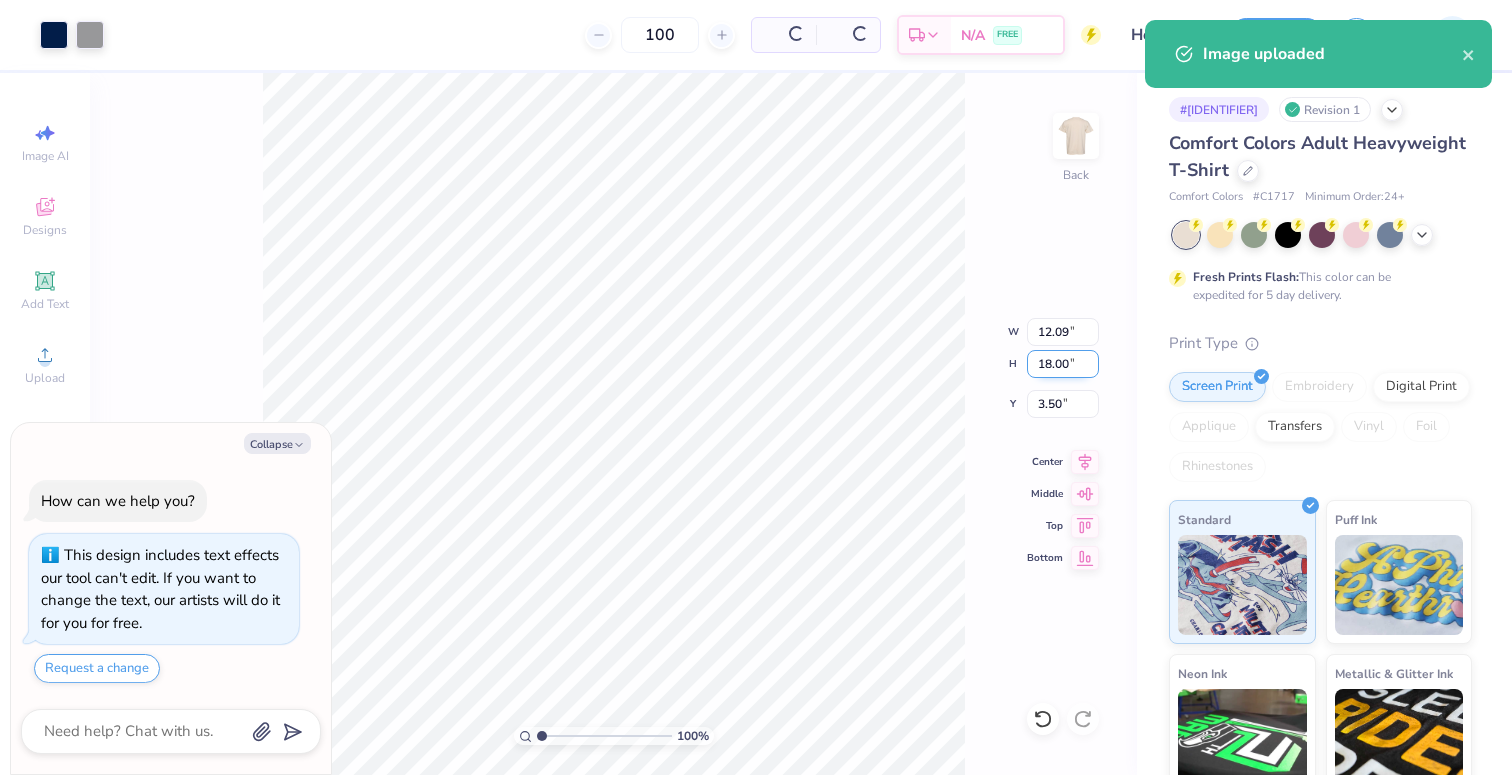click on "18.00" at bounding box center (1063, 364) 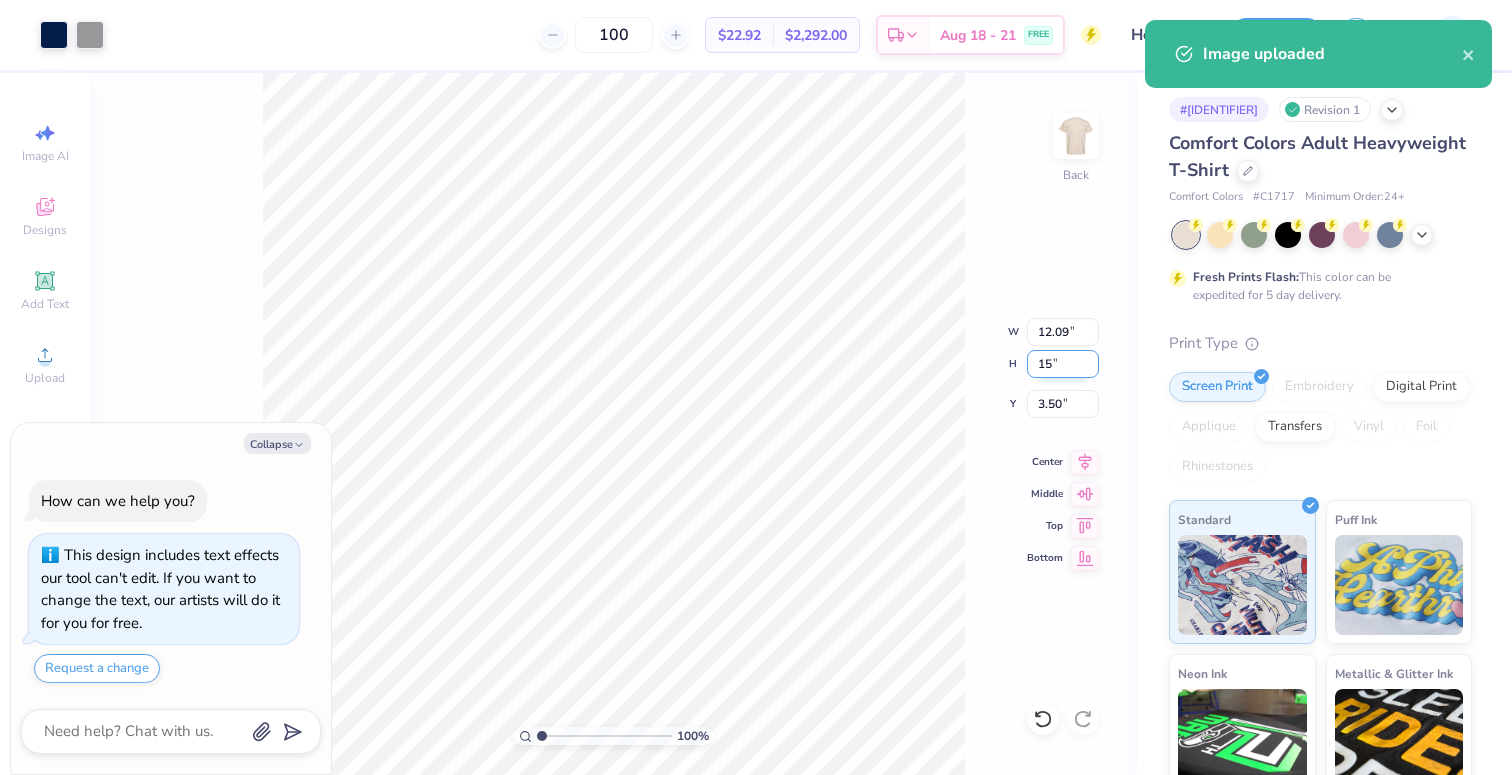type on "15" 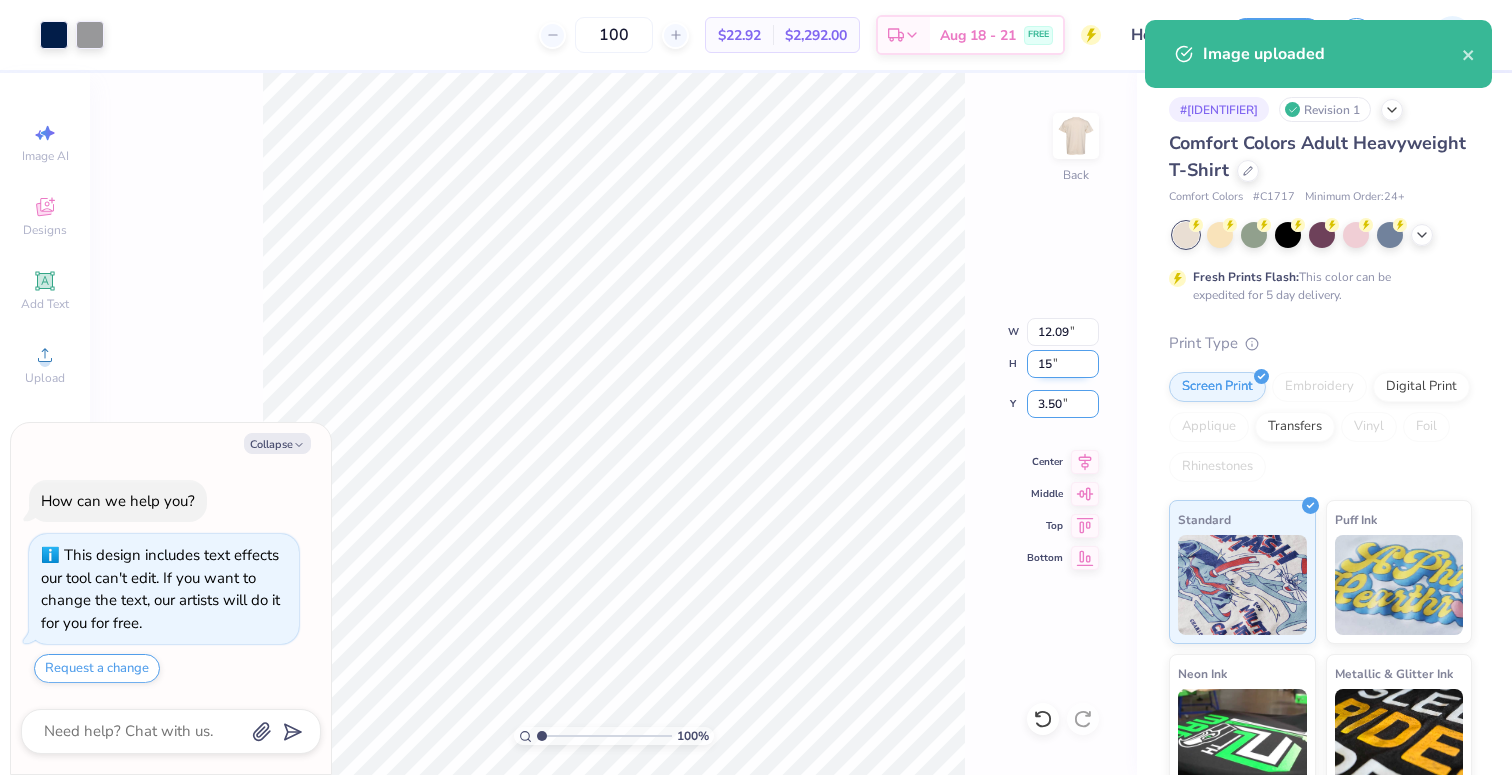 type on "x" 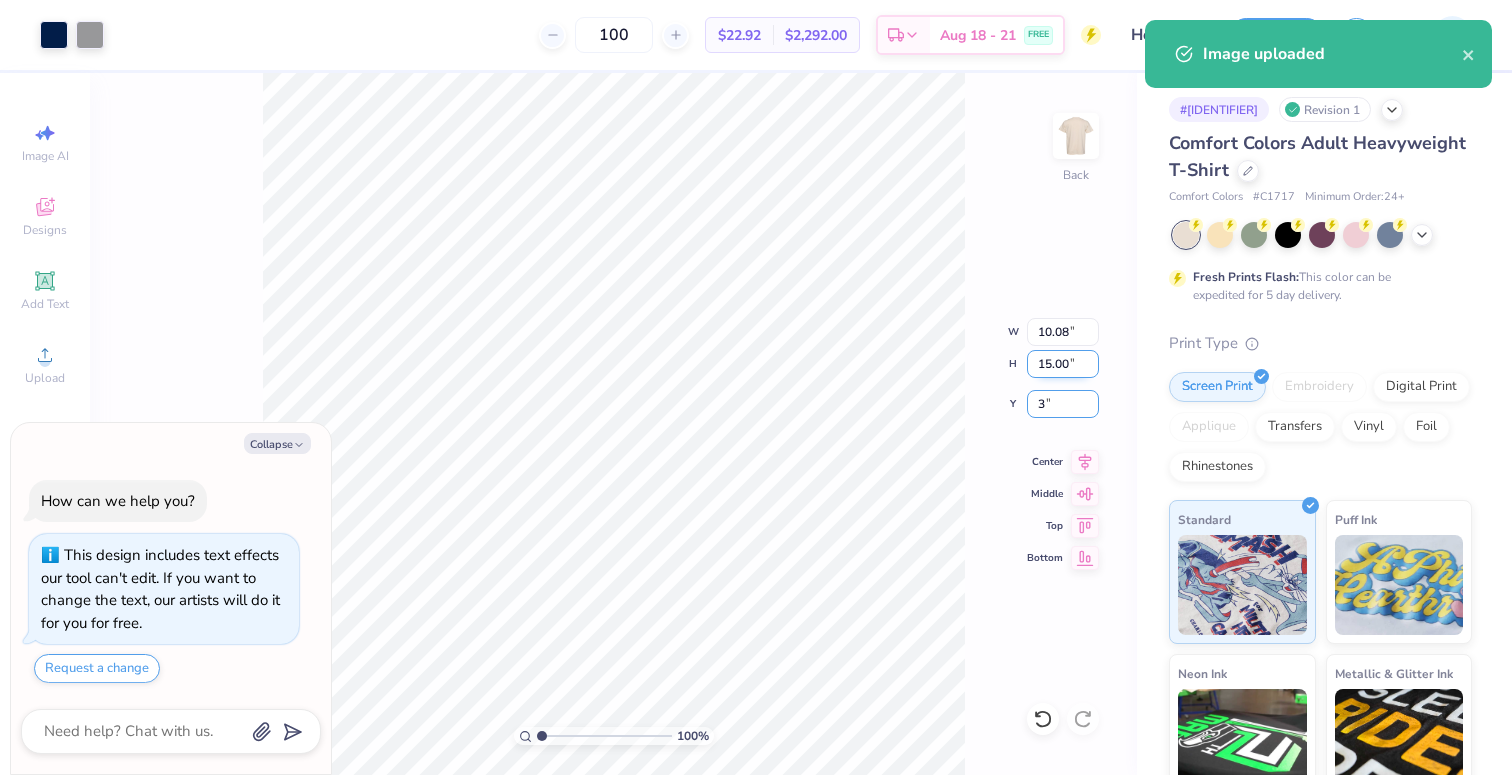 type on "3" 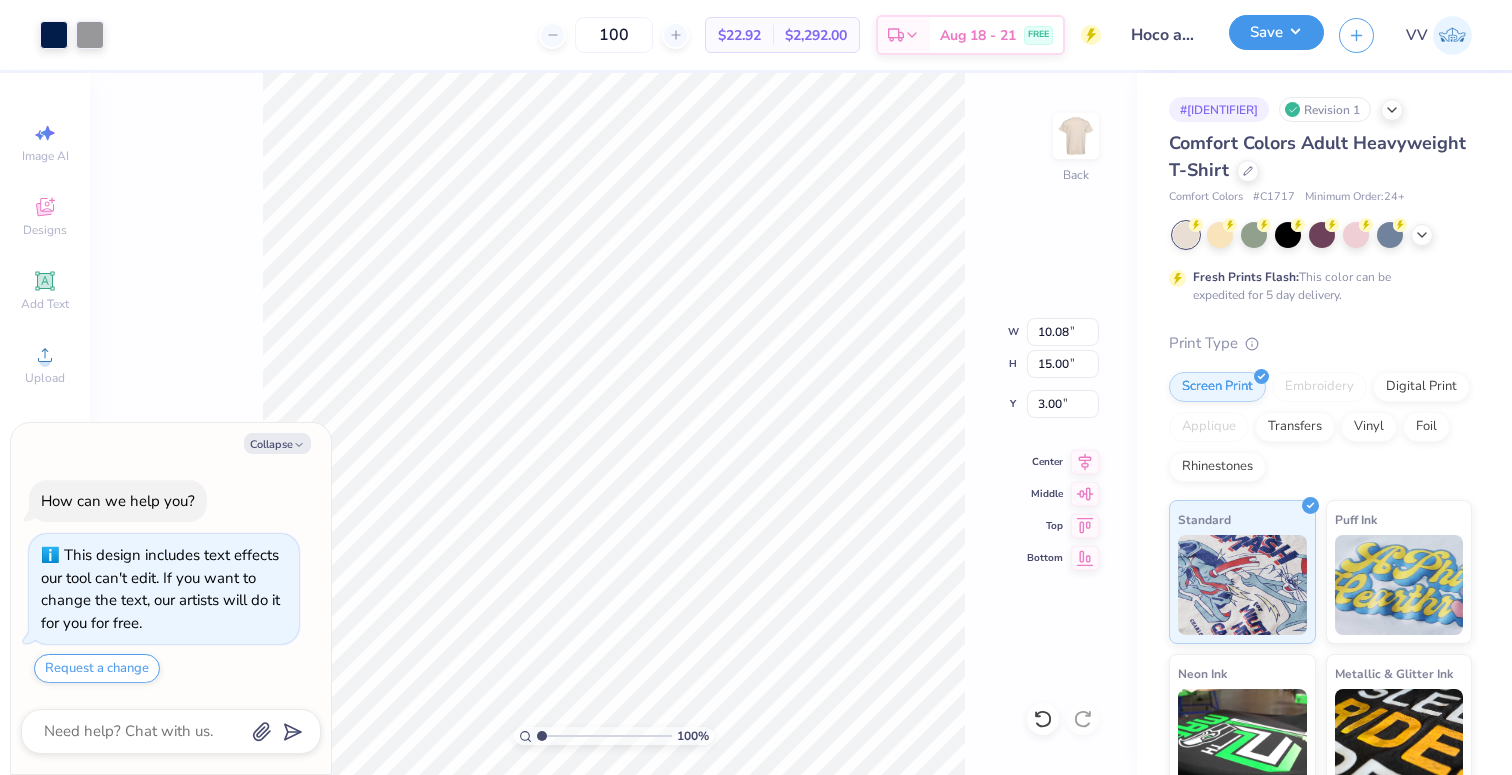 click on "Save" at bounding box center (1276, 32) 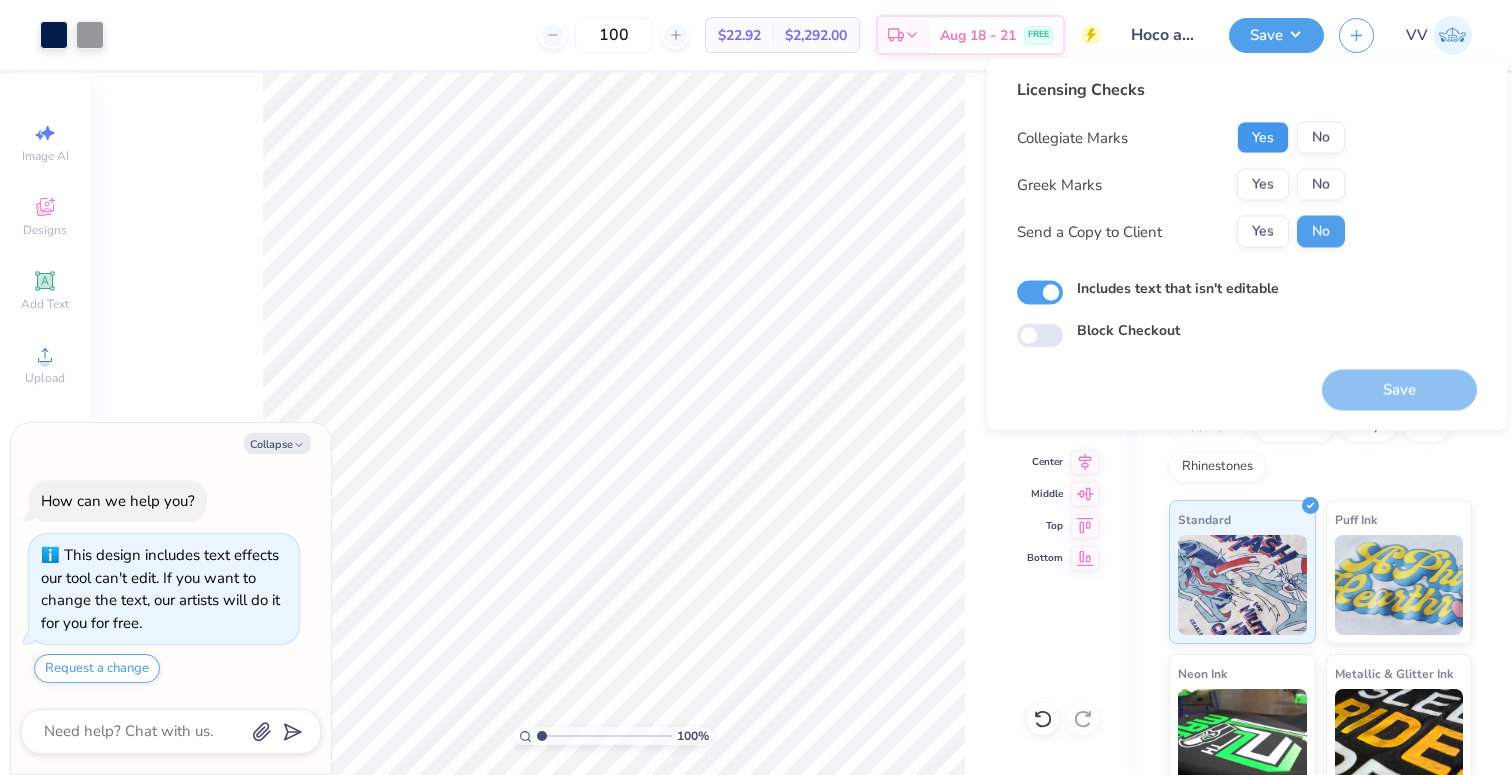 click on "Yes" at bounding box center (1263, 138) 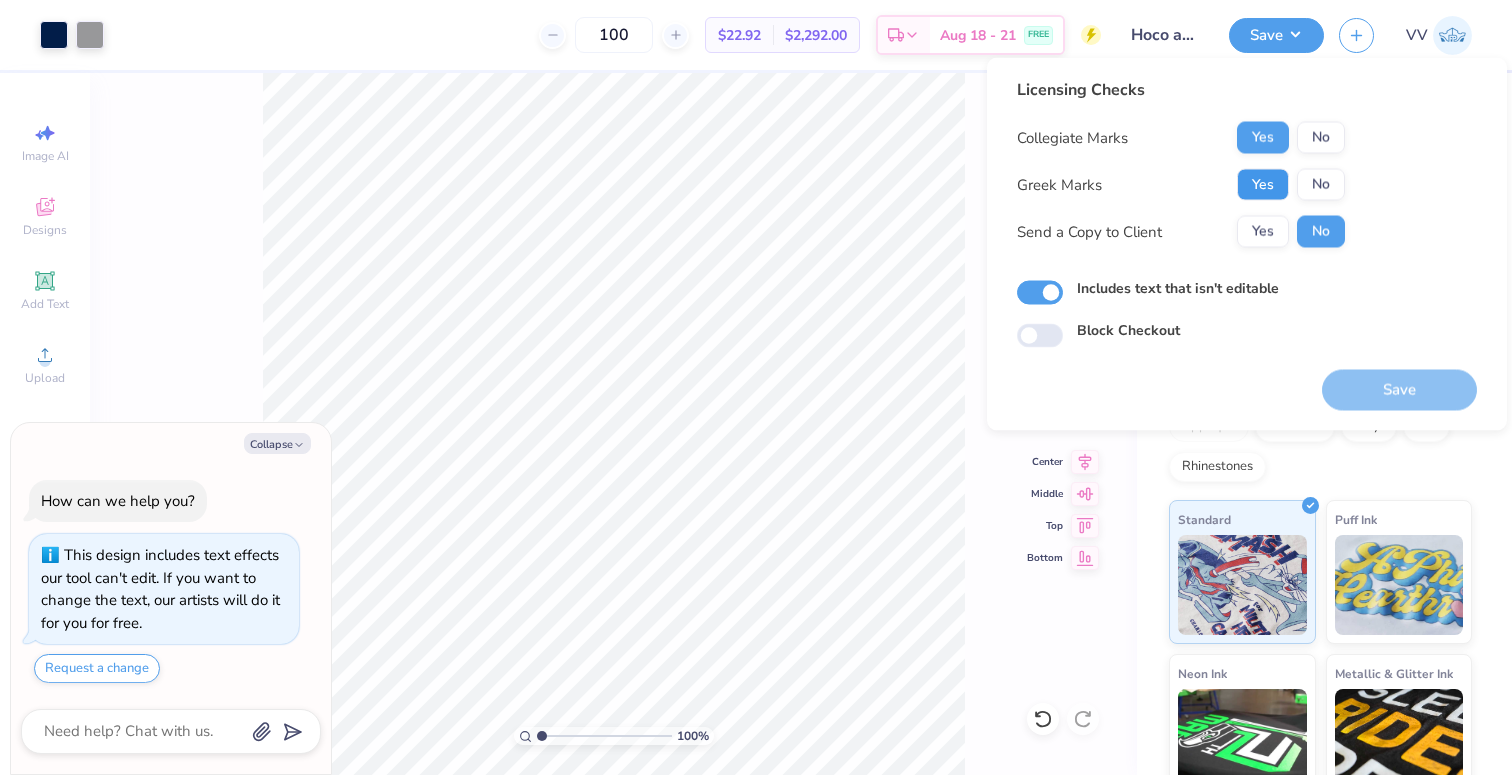 click on "Yes" at bounding box center (1263, 185) 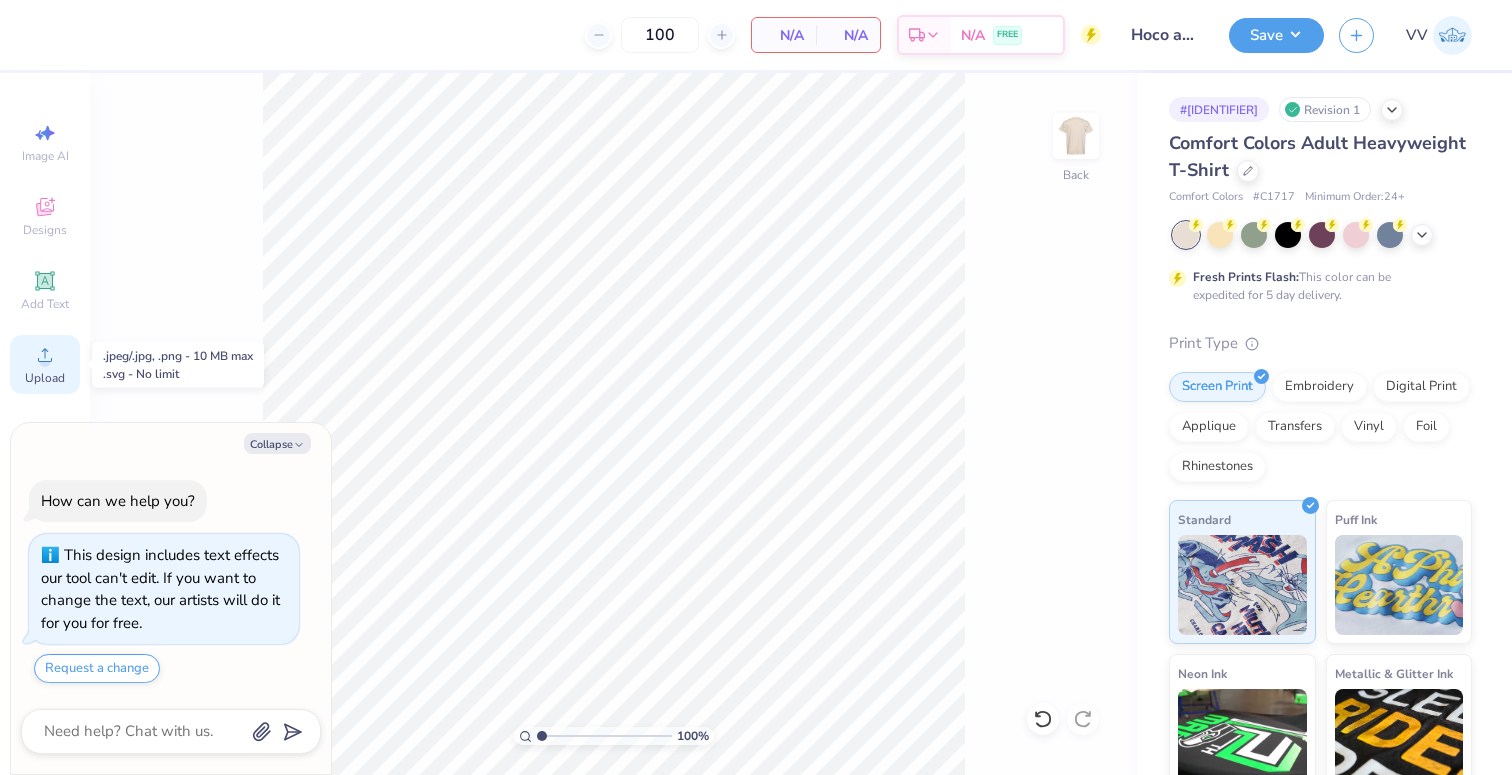 click 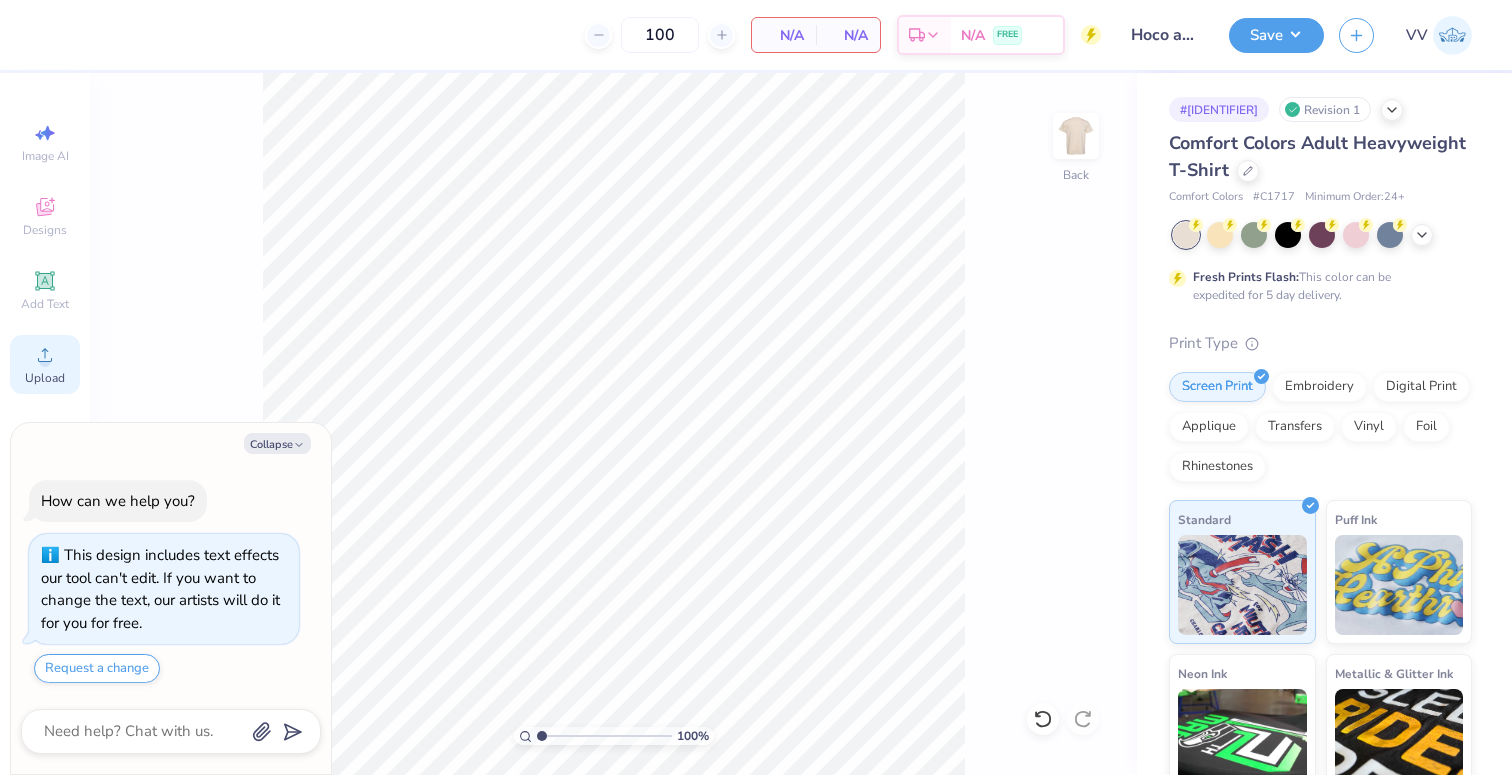 click on "Upload" at bounding box center [45, 364] 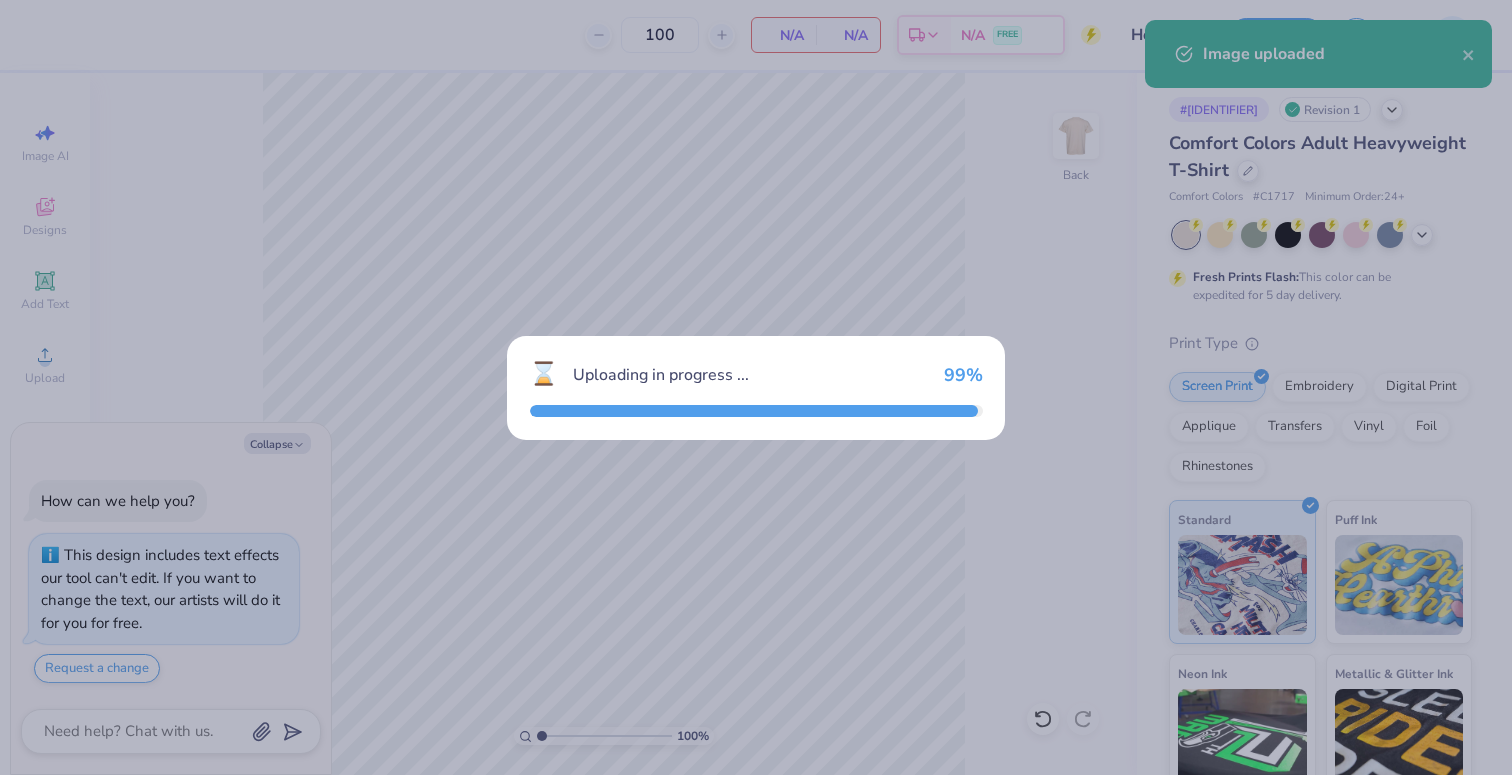 type on "x" 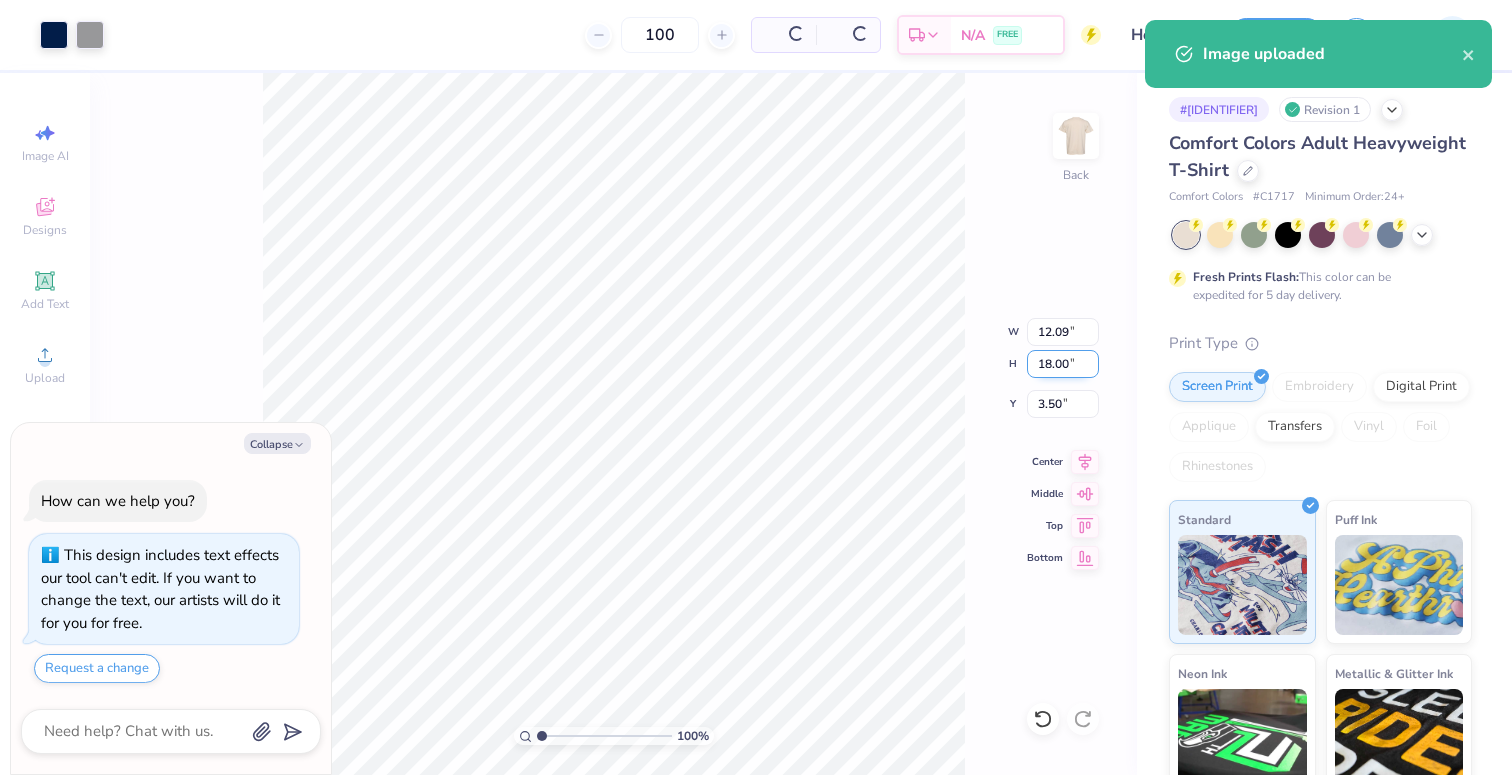 click on "18.00" at bounding box center (1063, 364) 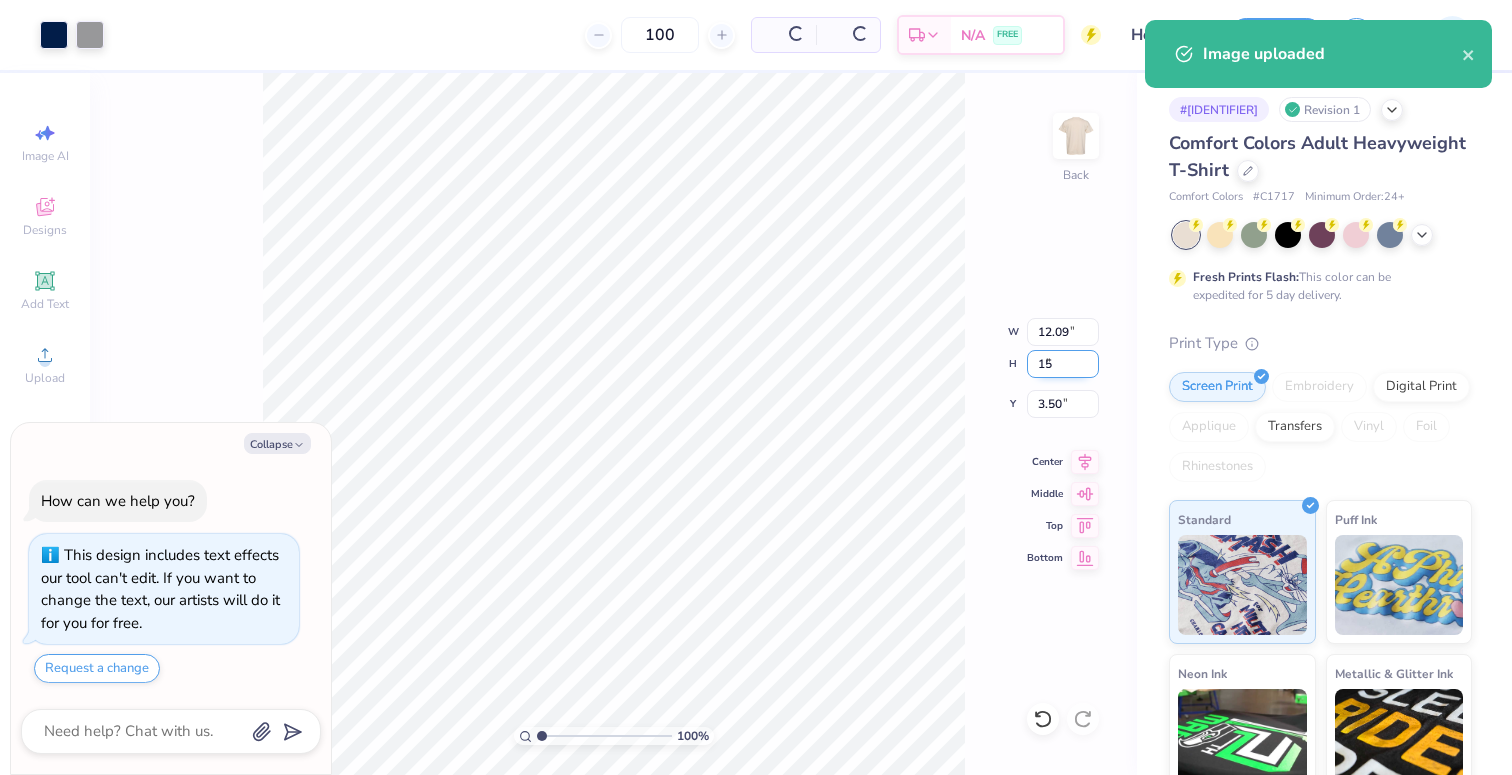 type on "15" 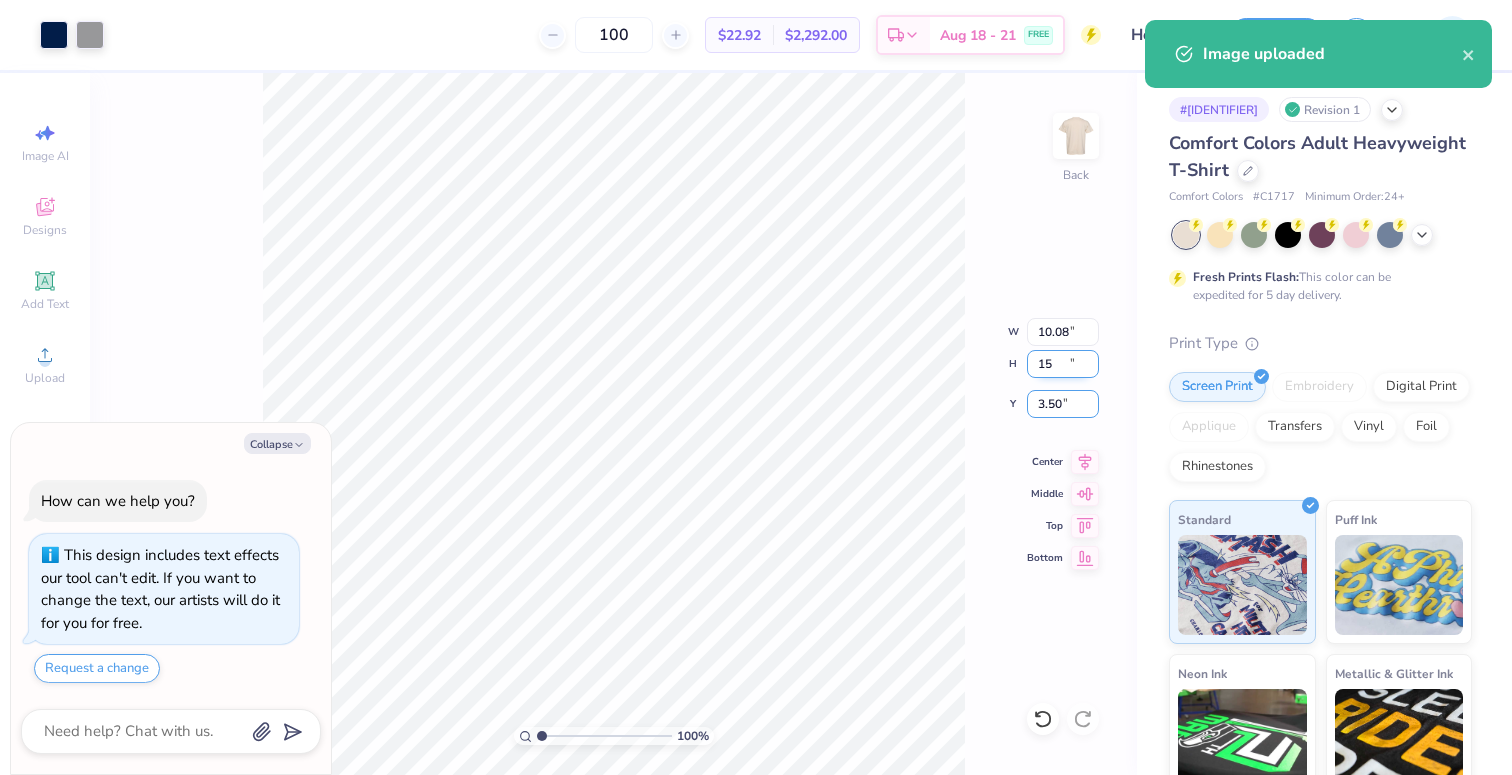 type on "x" 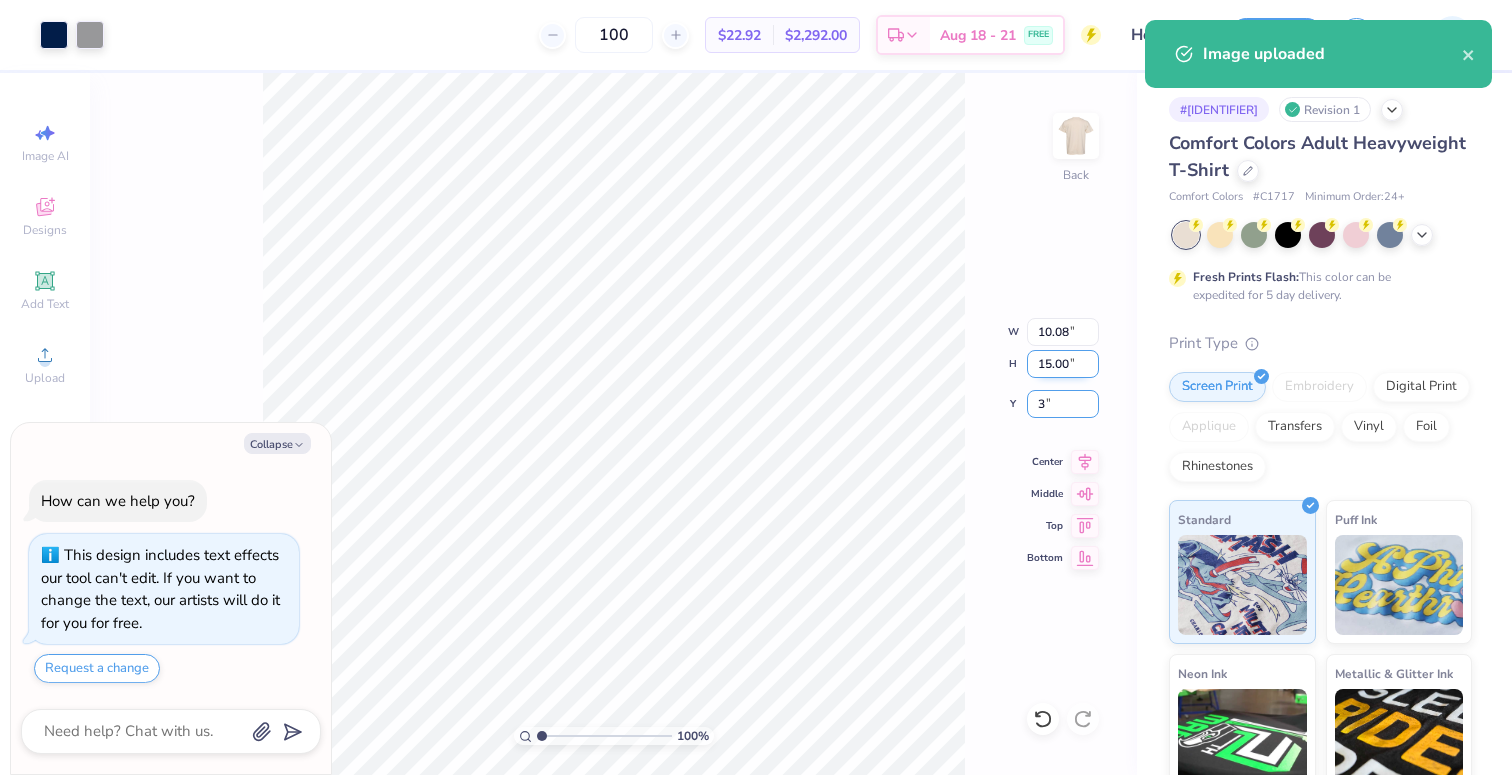 type on "3" 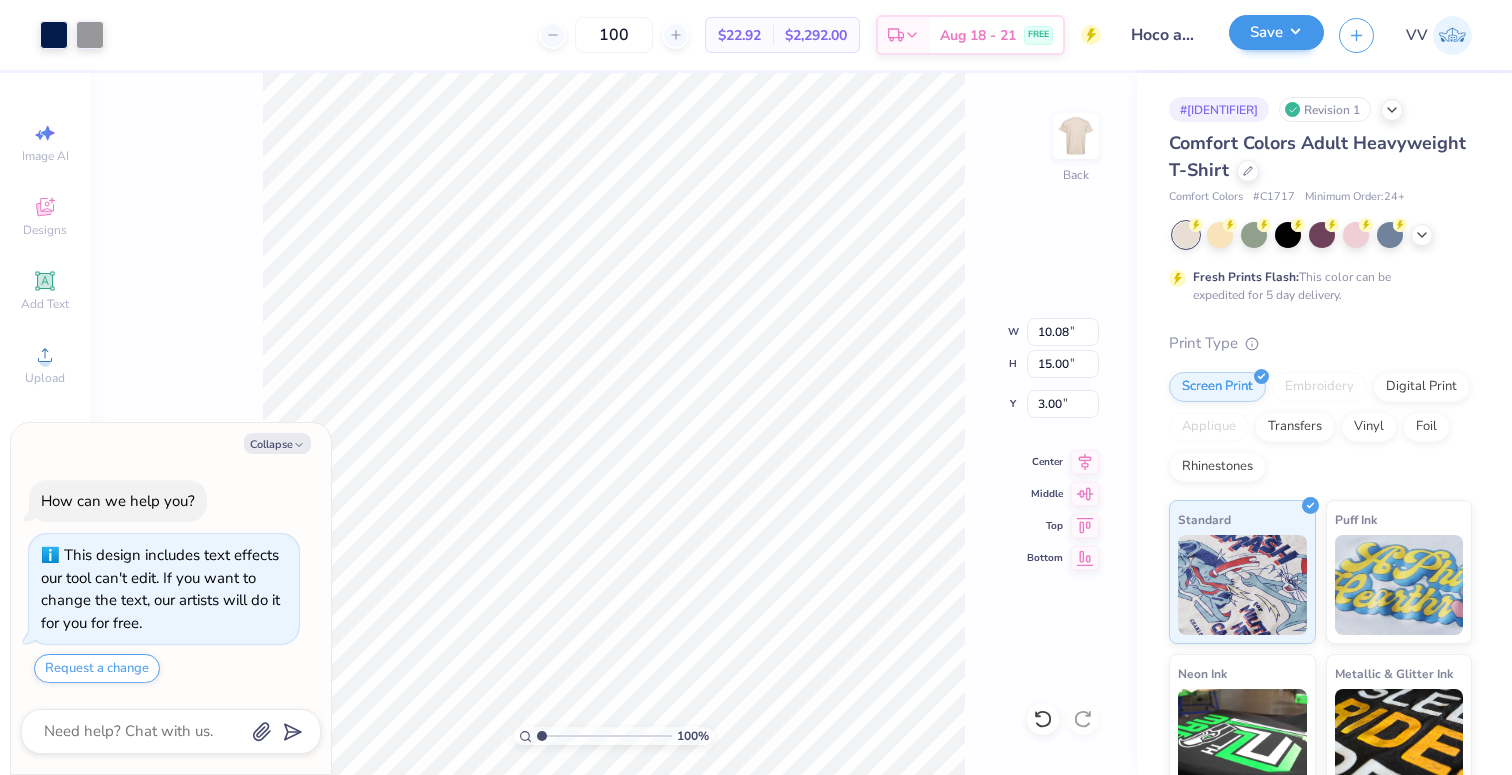 click on "Image uploaded" at bounding box center [1318, 20] 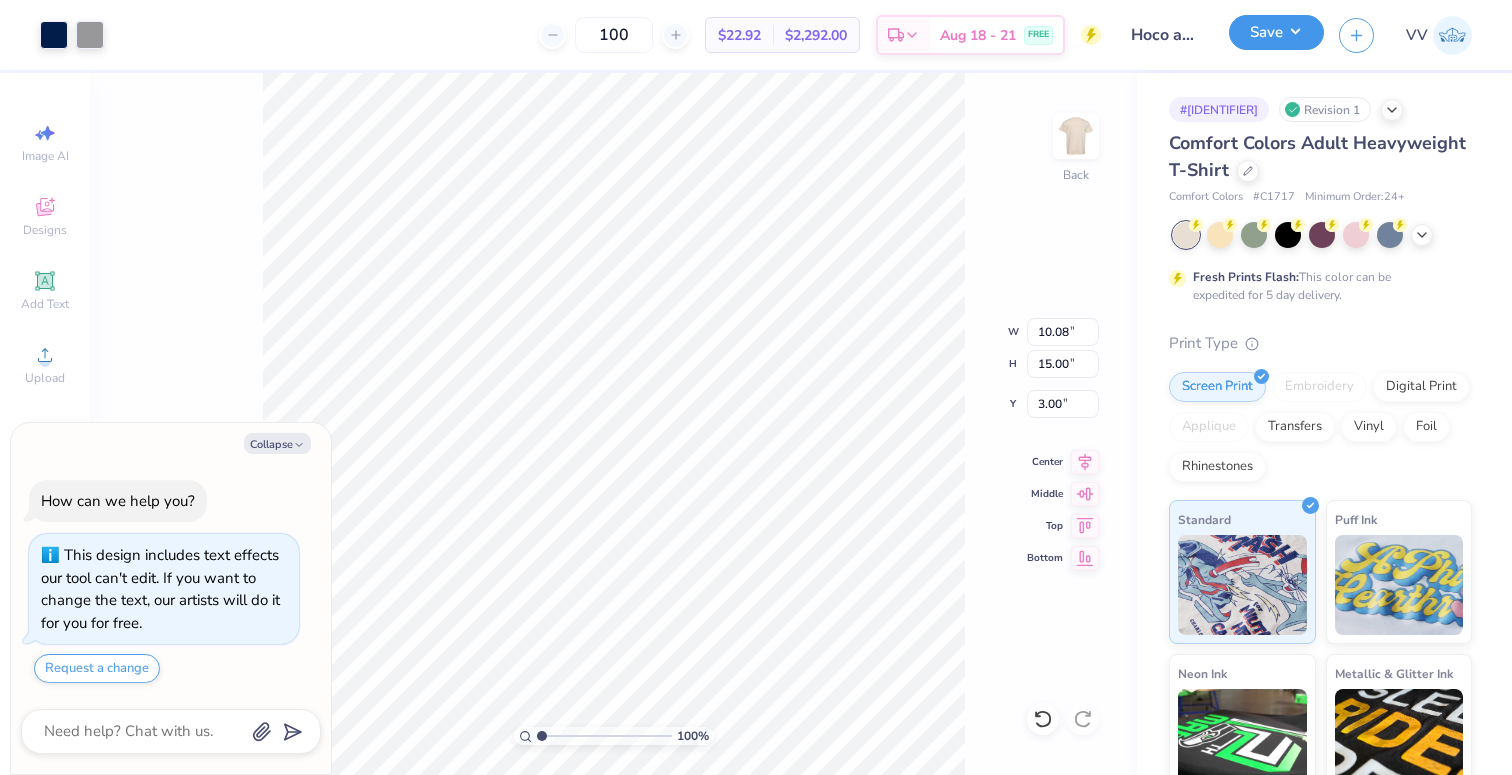 click on "Save" at bounding box center (1276, 32) 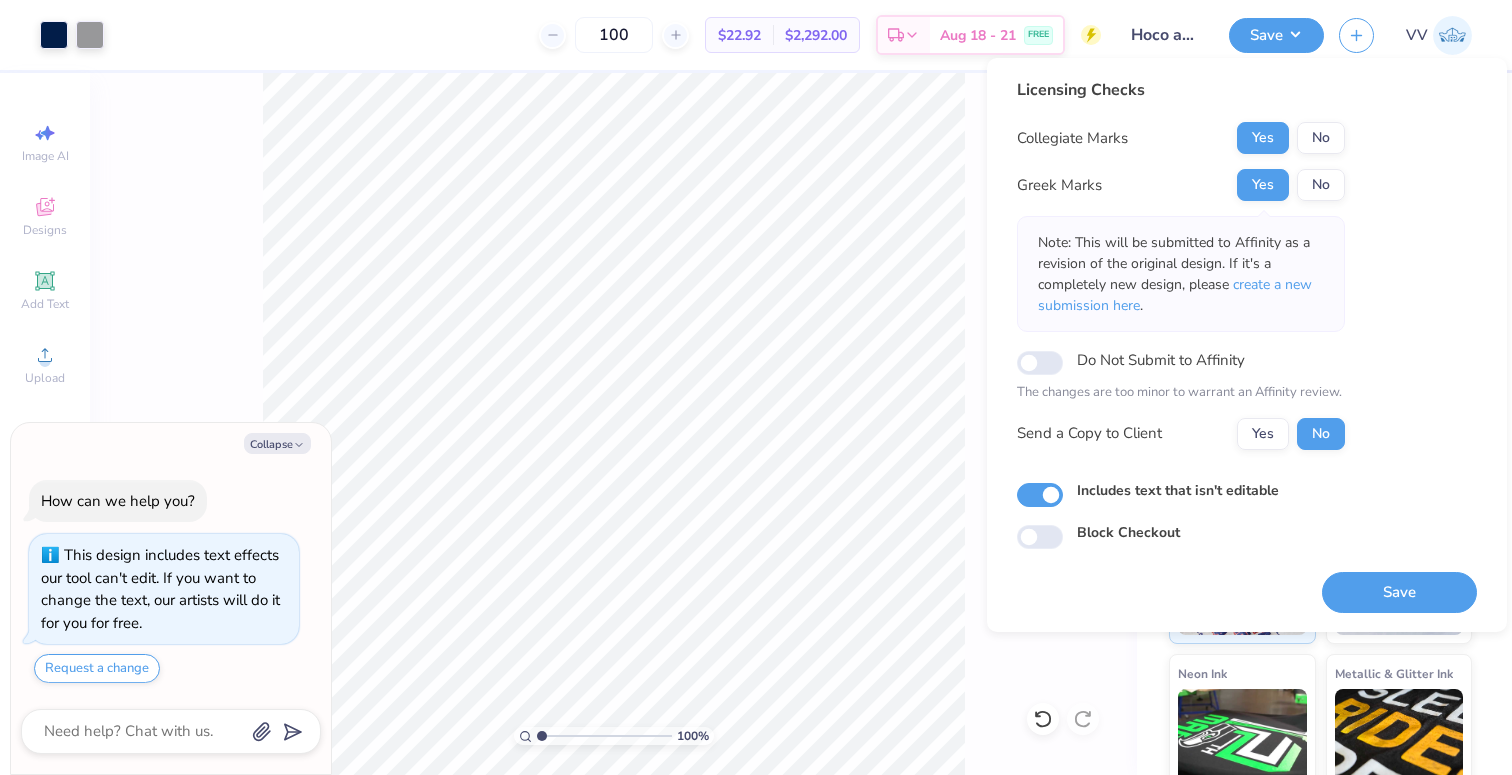 drag, startPoint x: 1372, startPoint y: 591, endPoint x: 1284, endPoint y: 476, distance: 144.80676 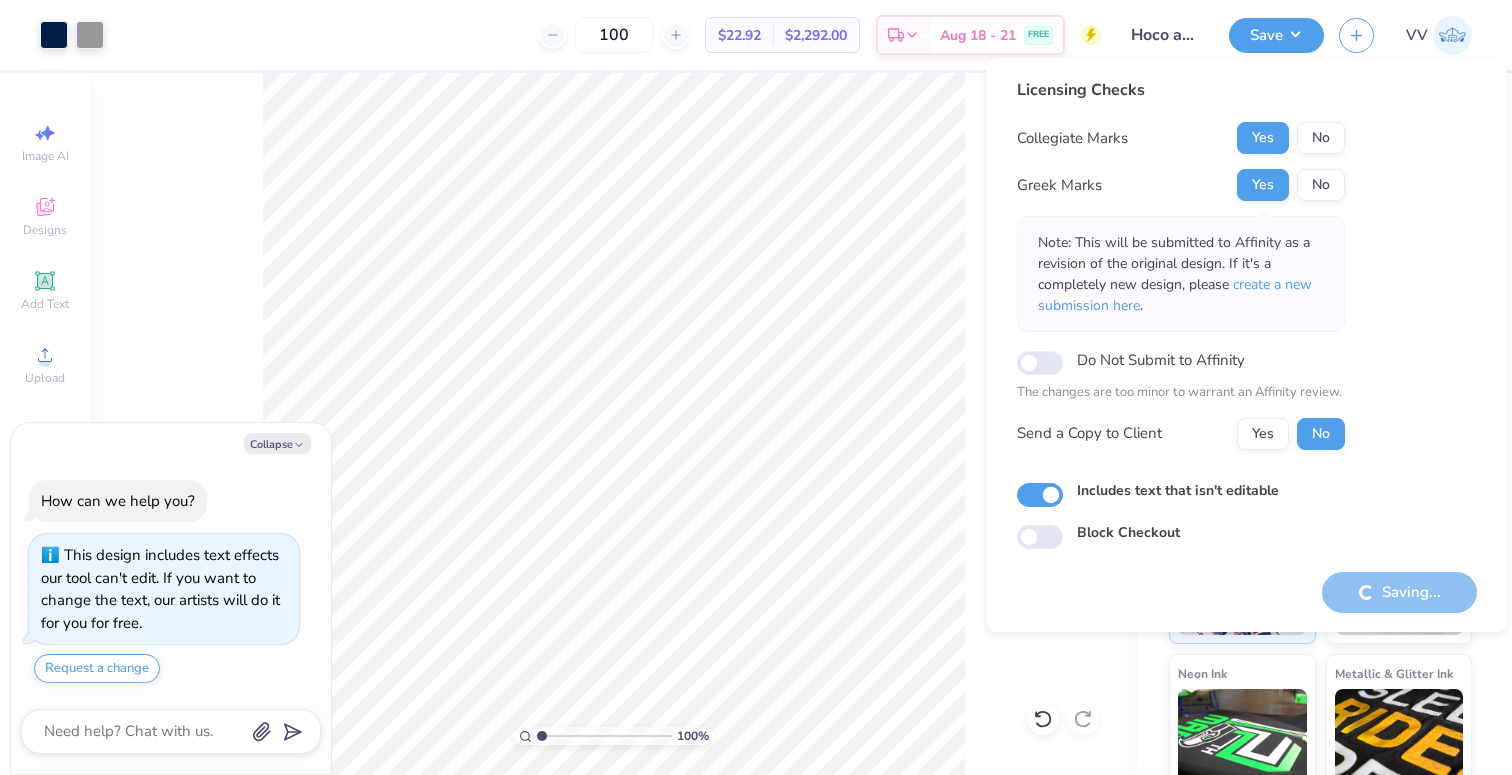 type on "x" 